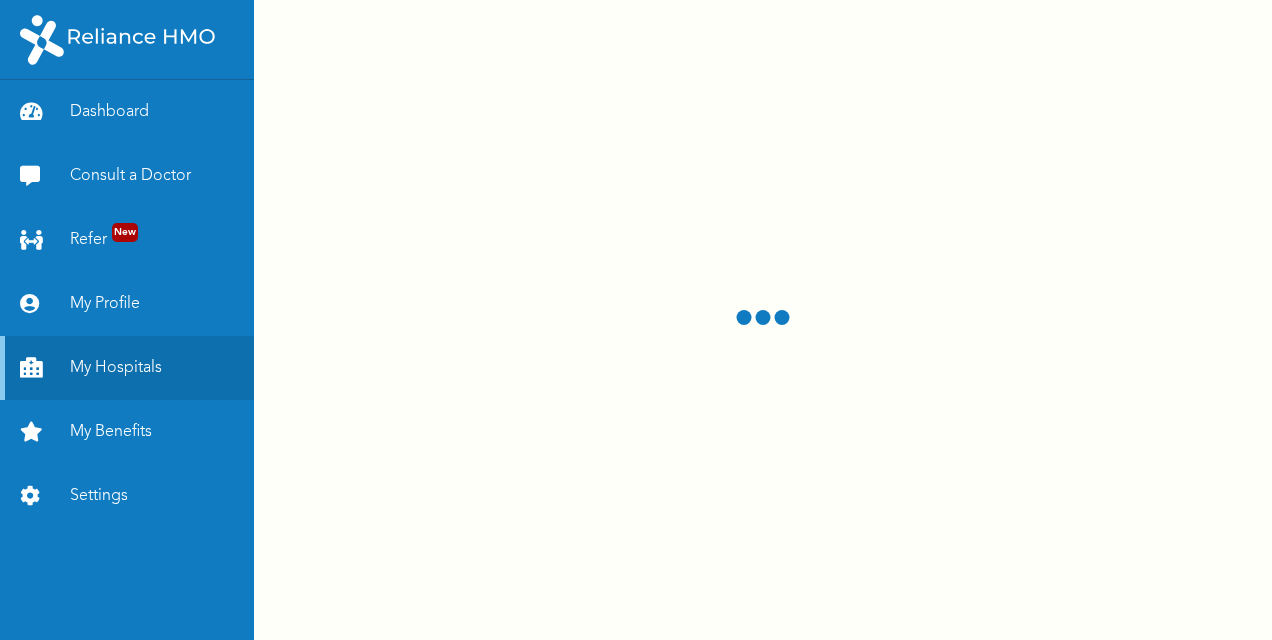 scroll, scrollTop: 0, scrollLeft: 0, axis: both 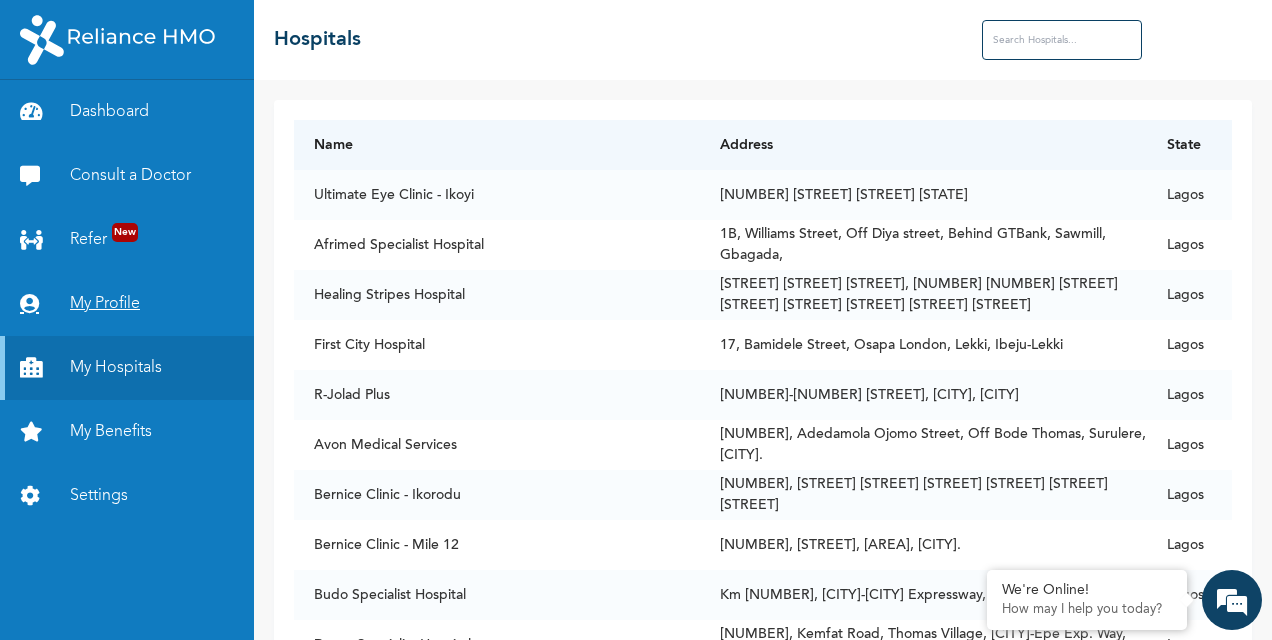 click on "My Profile" at bounding box center (127, 304) 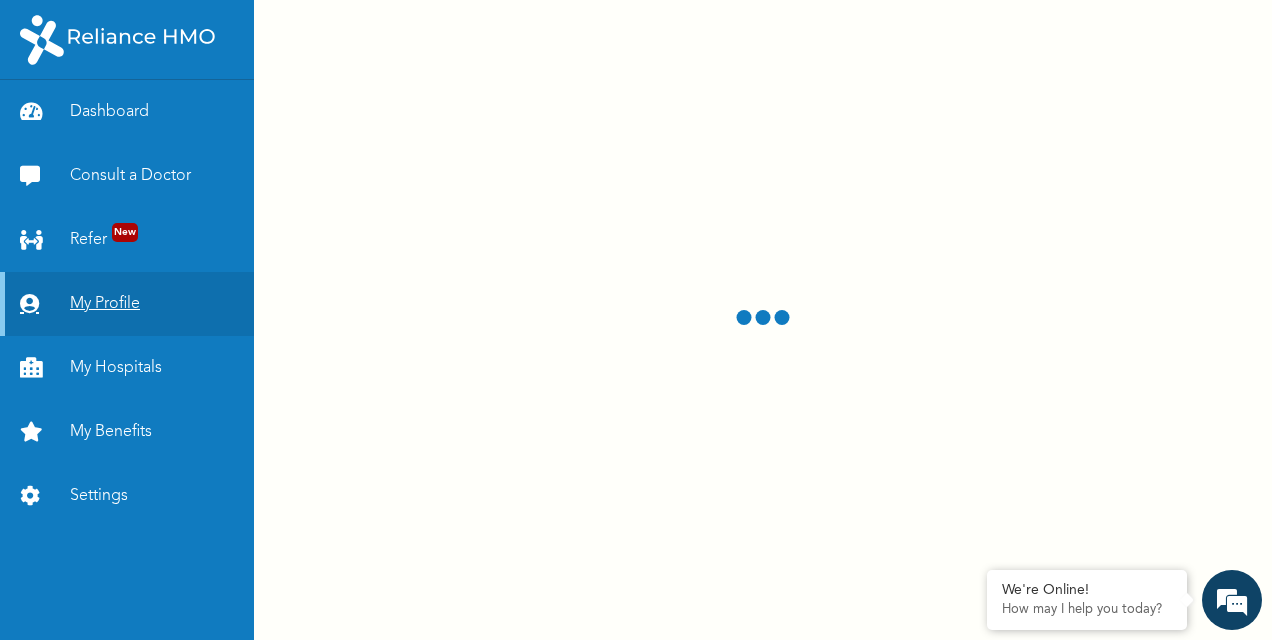 scroll, scrollTop: 0, scrollLeft: 0, axis: both 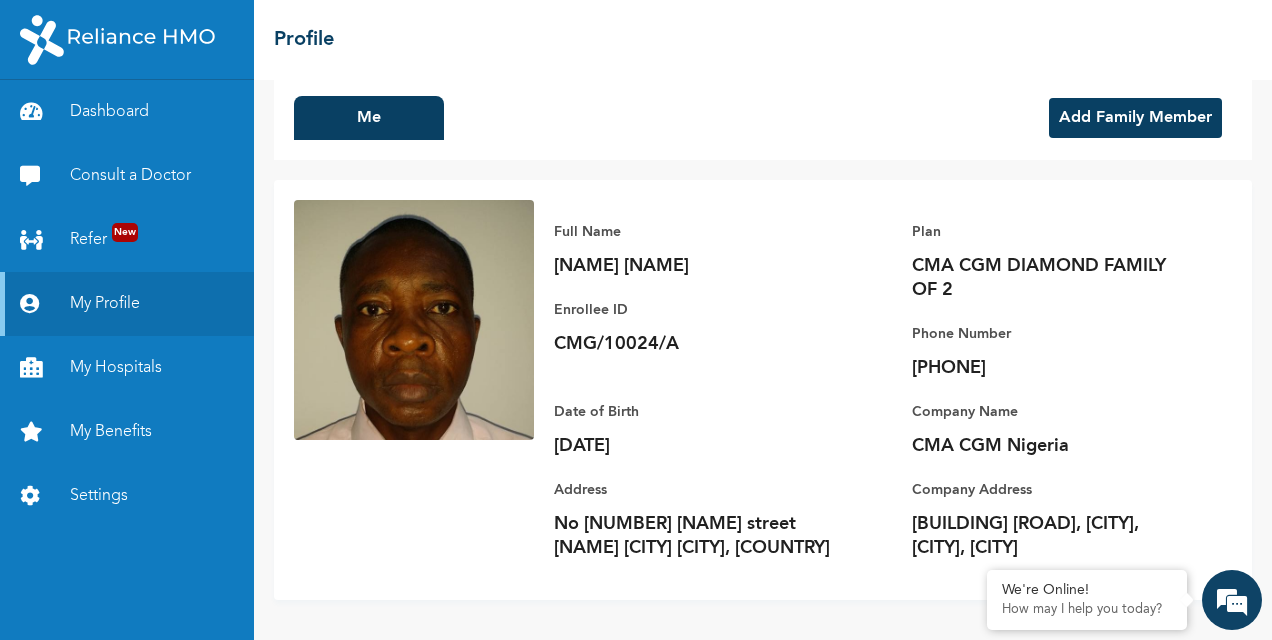 click on "Add Family Member" at bounding box center (1135, 118) 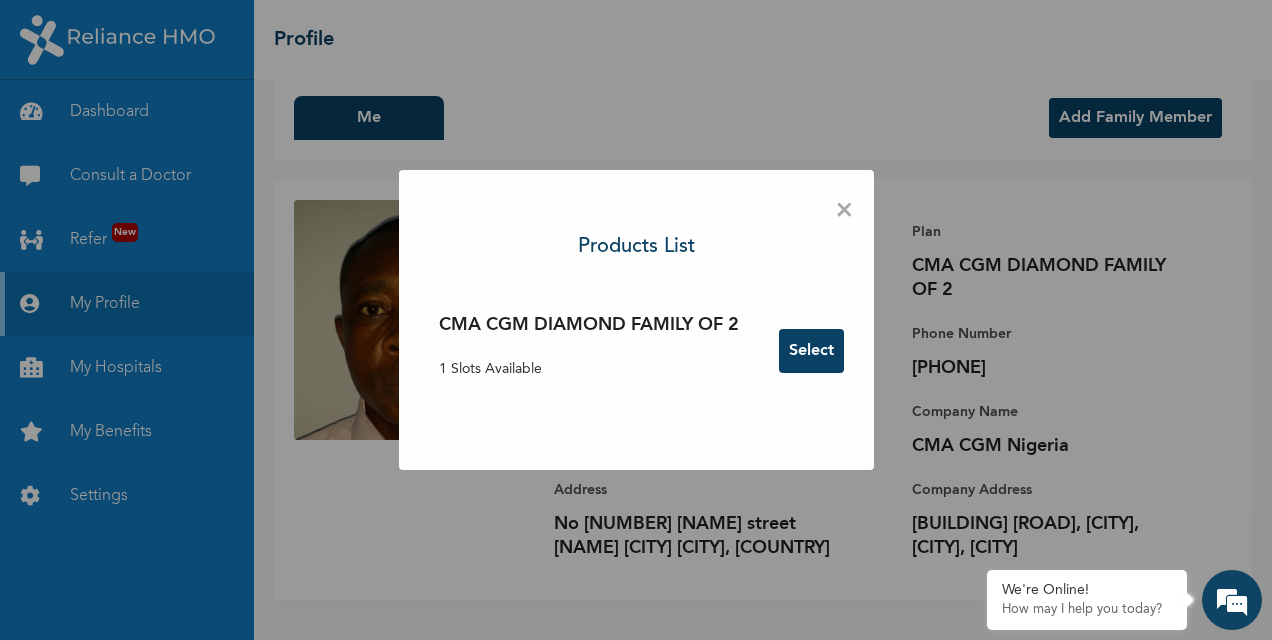 click on "Select" at bounding box center [811, 351] 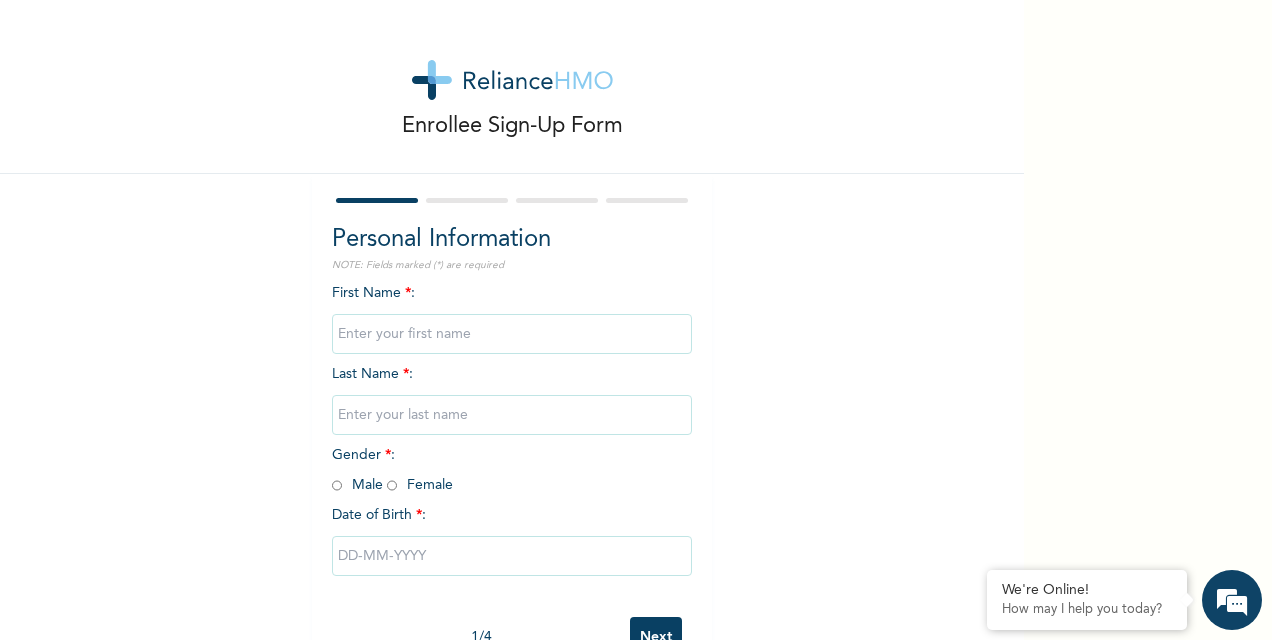 click at bounding box center [512, 334] 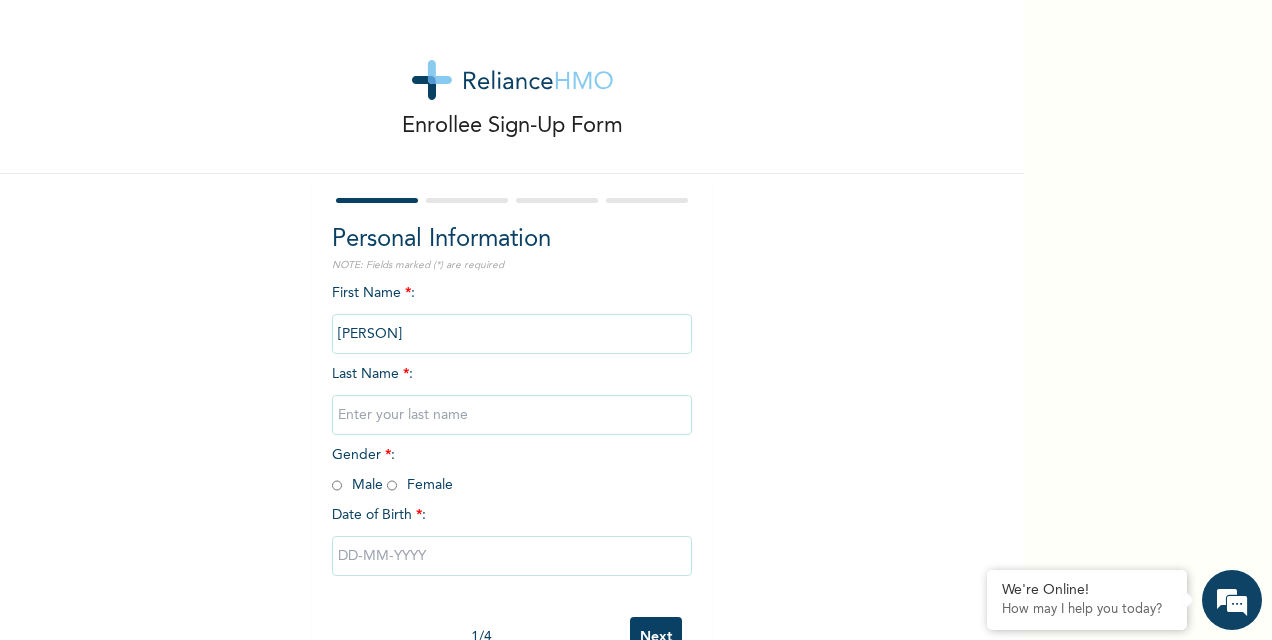type on "AGBO" 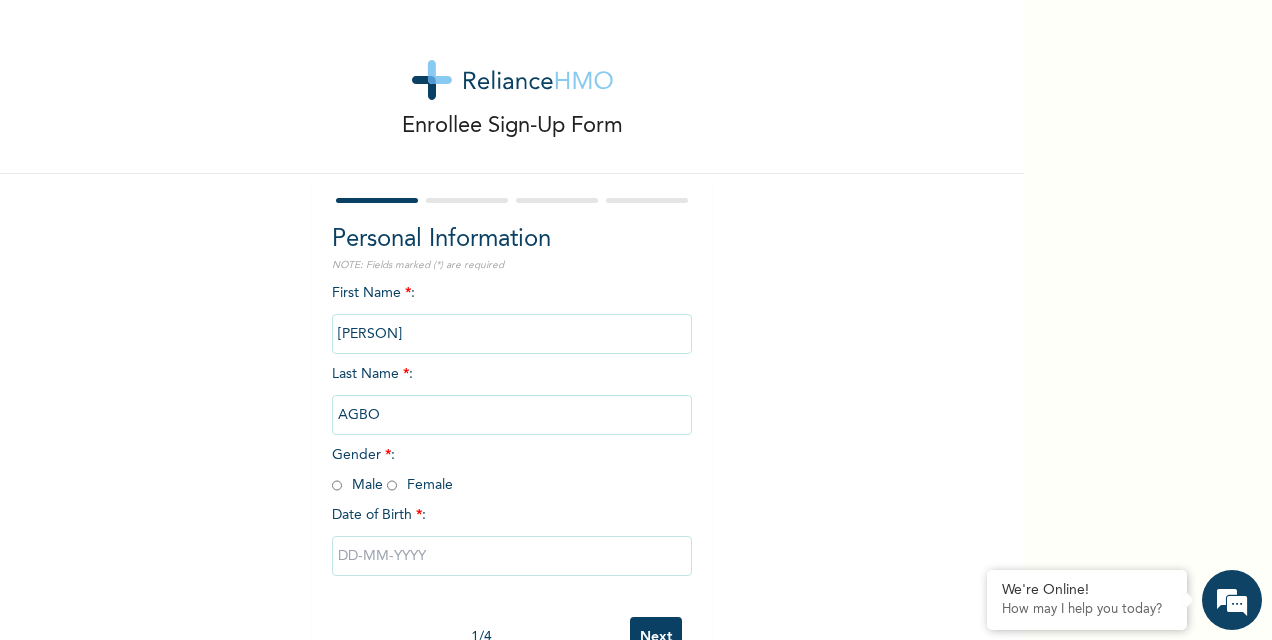 click at bounding box center (392, 485) 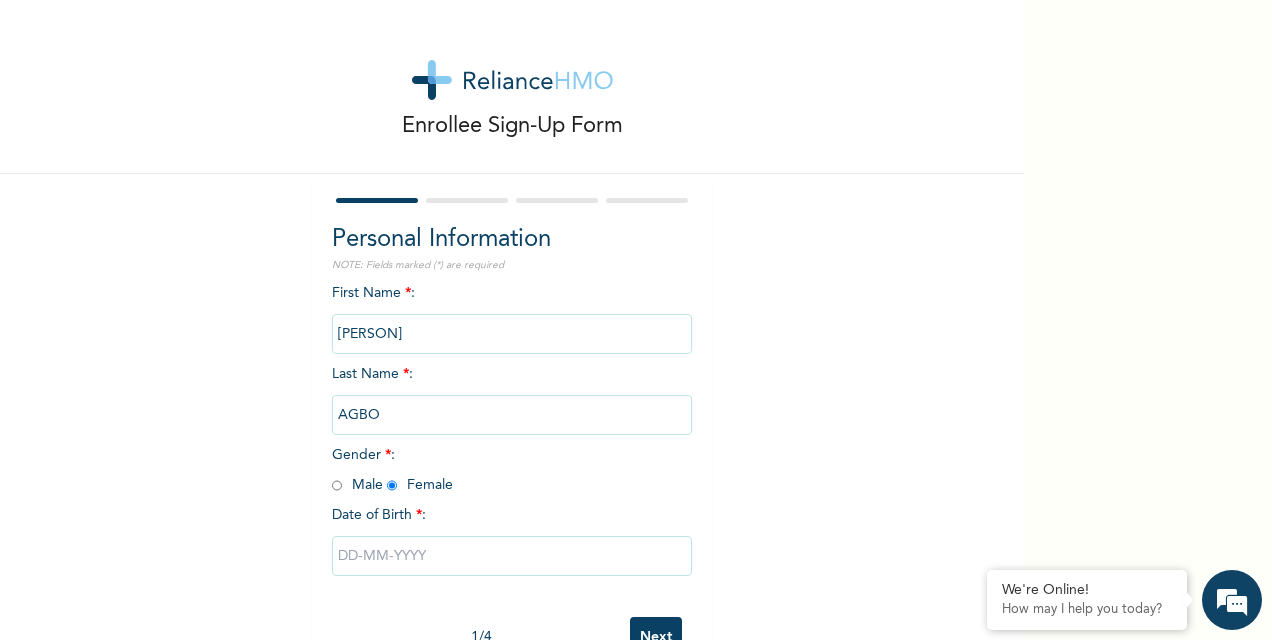 click at bounding box center (512, 556) 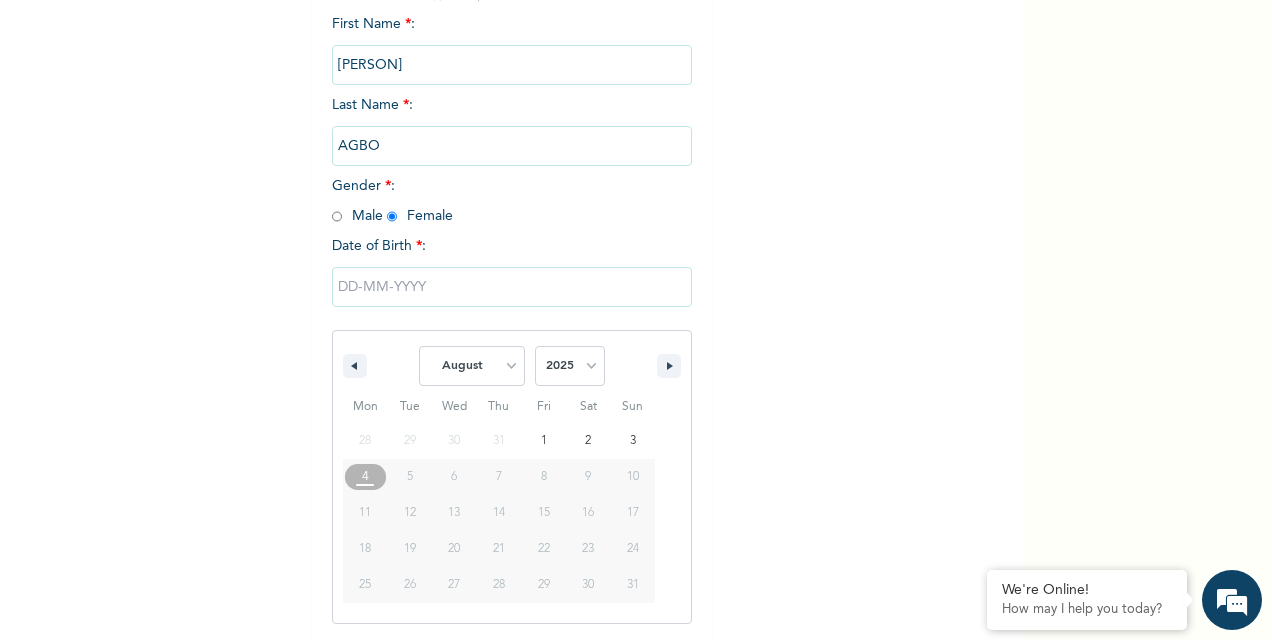 scroll, scrollTop: 270, scrollLeft: 0, axis: vertical 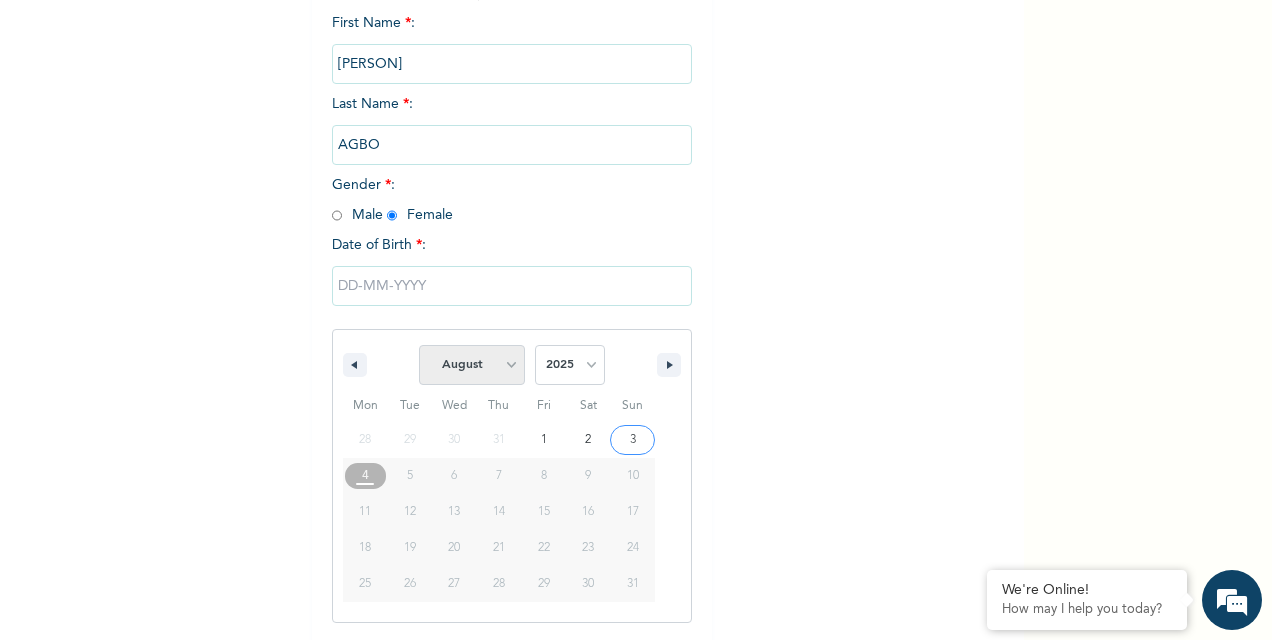 click on "January February March April May June July August September October November December" at bounding box center (472, 365) 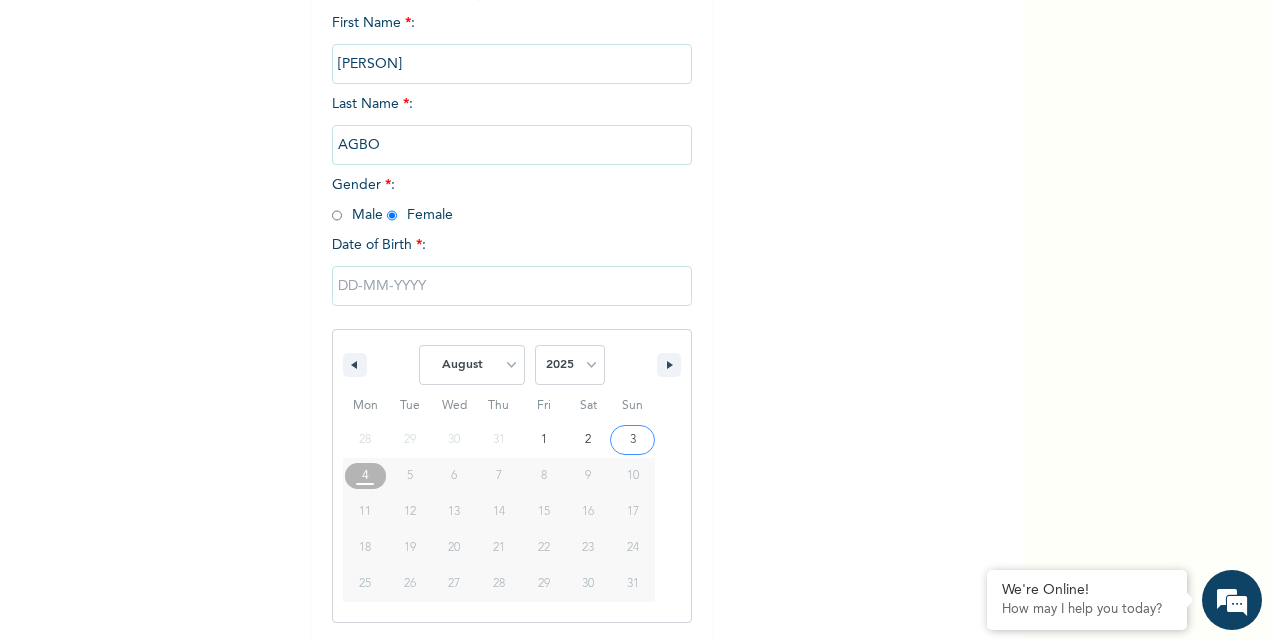 select on "0" 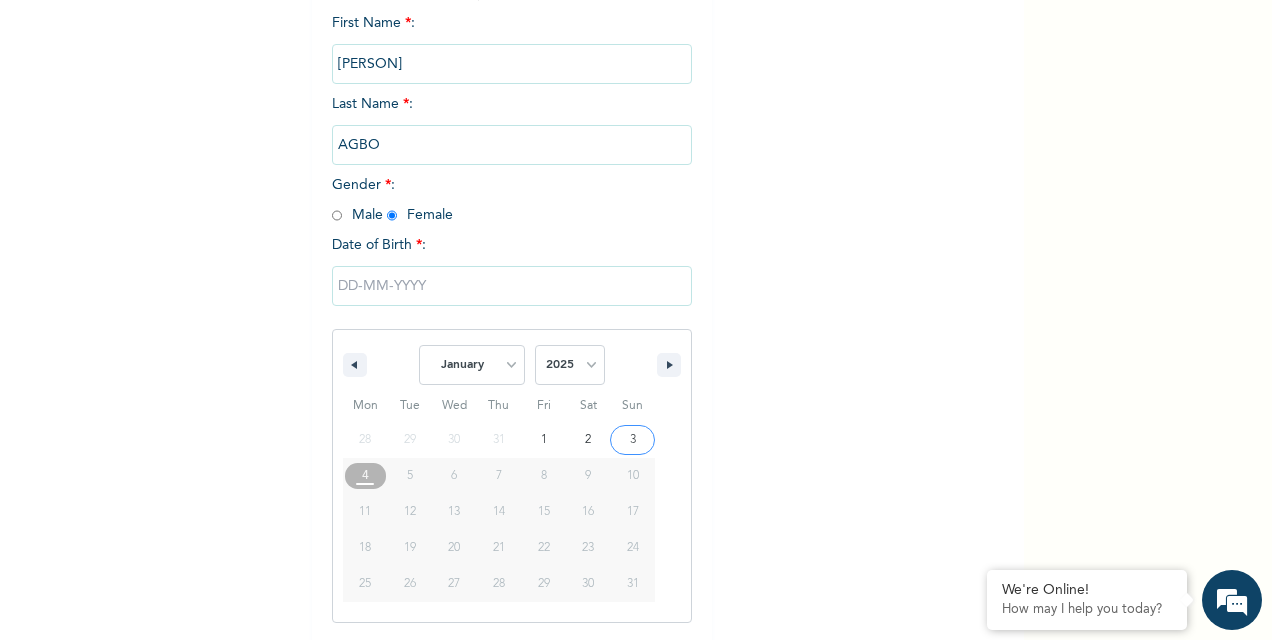 click on "January February March April May June July August September October November December" at bounding box center (472, 365) 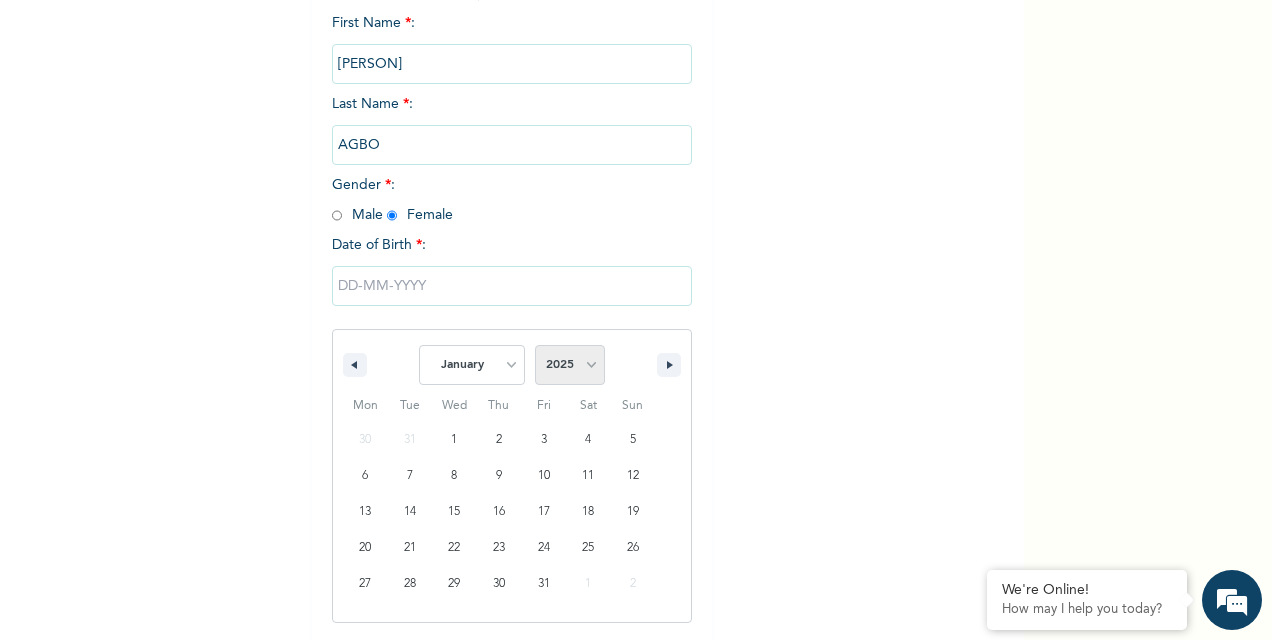 click on "2025 2024 2023 2022 2021 2020 2019 2018 2017 2016 2015 2014 2013 2012 2011 2010 2009 2008 2007 2006 2005 2004 2003 2002 2001 2000 1999 1998 1997 1996 1995 1994 1993 1992 1991 1990 1989 1988 1987 1986 1985 1984 1983 1982 1981 1980 1979 1978 1977 1976 1975 1974 1973 1972 1971 1970 1969 1968 1967 1966 1965 1964 1963 1962 1961 1960 1959 1958 1957 1956 1955 1954 1953 1952 1951 1950 1949 1948 1947 1946 1945 1944 1943 1942 1941 1940 1939 1938 1937 1936 1935 1934 1933 1932 1931 1930 1929 1928 1927 1926 1925 1924 1923 1922 1921 1920 1919 1918 1917 1916 1915 1914 1913 1912 1911 1910 1909 1908 1907 1906 1905" at bounding box center (570, 365) 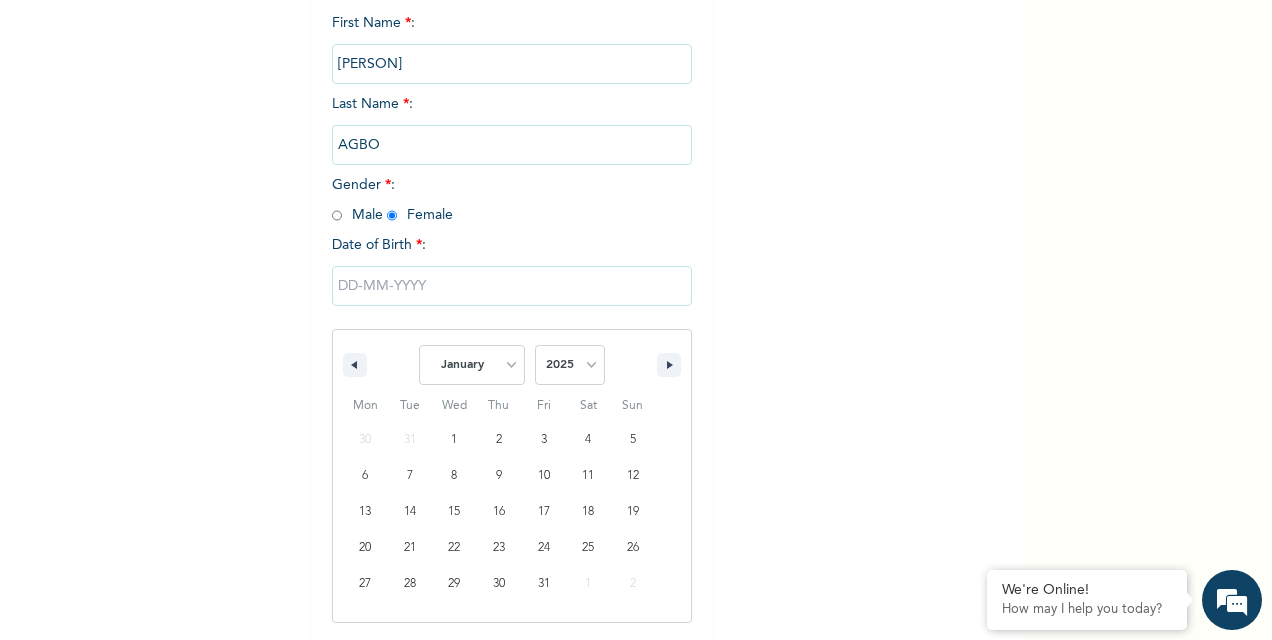 select on "1980" 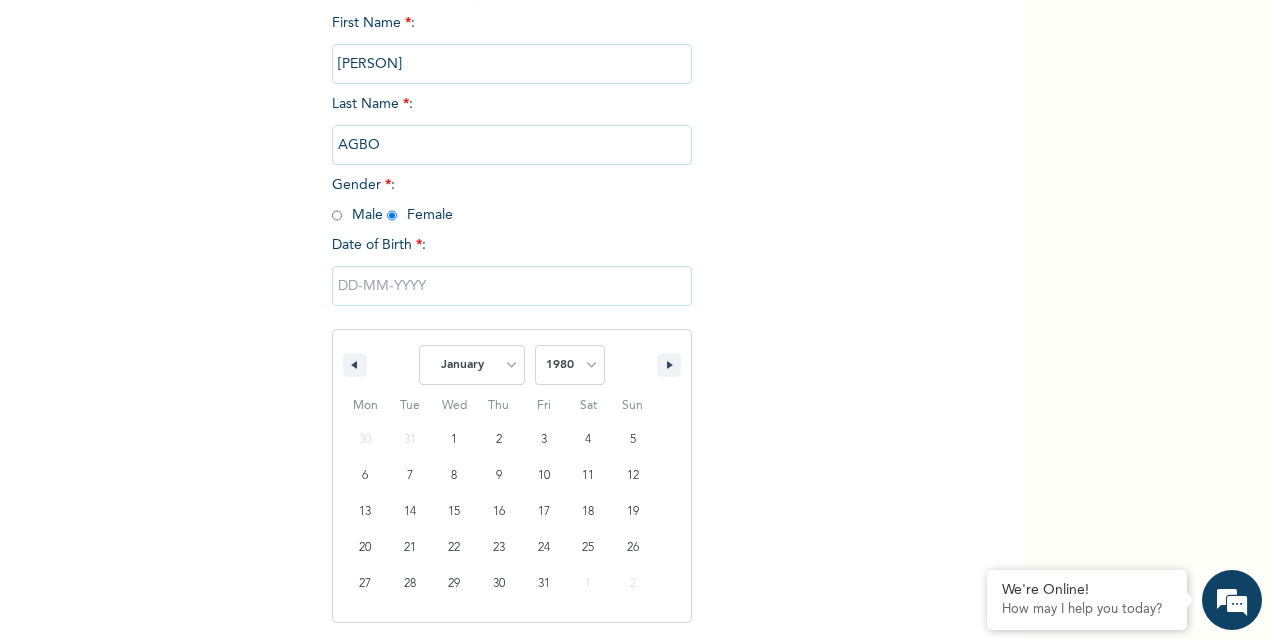 click on "2025 2024 2023 2022 2021 2020 2019 2018 2017 2016 2015 2014 2013 2012 2011 2010 2009 2008 2007 2006 2005 2004 2003 2002 2001 2000 1999 1998 1997 1996 1995 1994 1993 1992 1991 1990 1989 1988 1987 1986 1985 1984 1983 1982 1981 1980 1979 1978 1977 1976 1975 1974 1973 1972 1971 1970 1969 1968 1967 1966 1965 1964 1963 1962 1961 1960 1959 1958 1957 1956 1955 1954 1953 1952 1951 1950 1949 1948 1947 1946 1945 1944 1943 1942 1941 1940 1939 1938 1937 1936 1935 1934 1933 1932 1931 1930 1929 1928 1927 1926 1925 1924 1923 1922 1921 1920 1919 1918 1917 1916 1915 1914 1913 1912 1911 1910 1909 1908 1907 1906 1905" at bounding box center [570, 365] 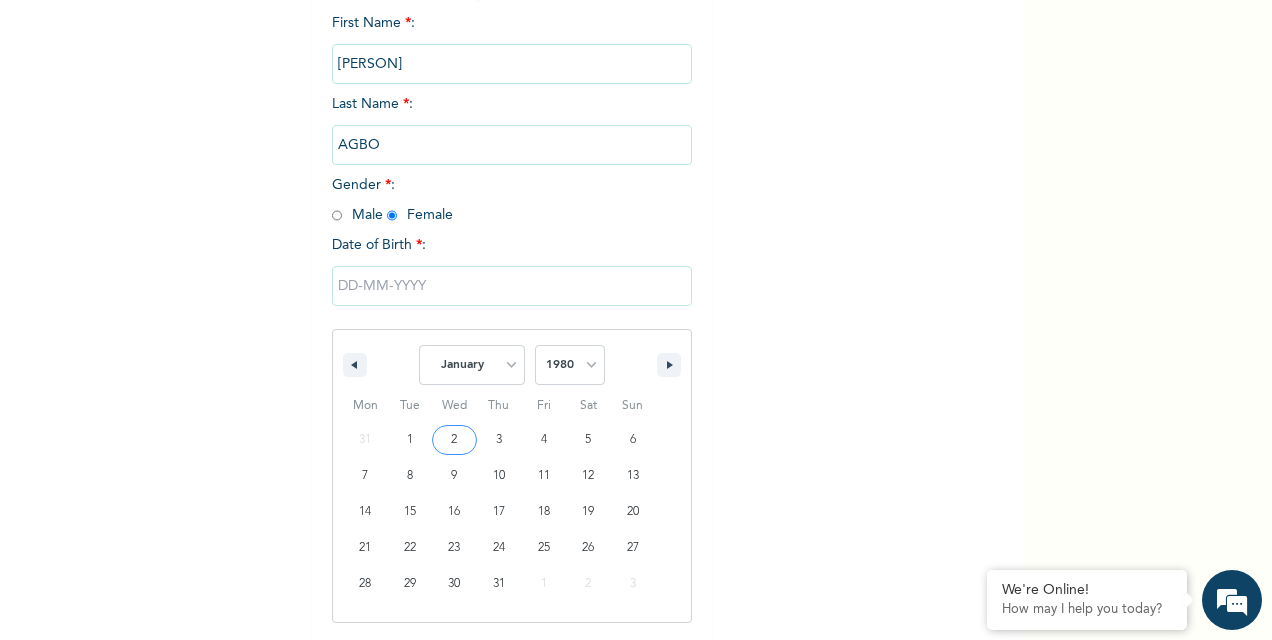 type on "[DATE]" 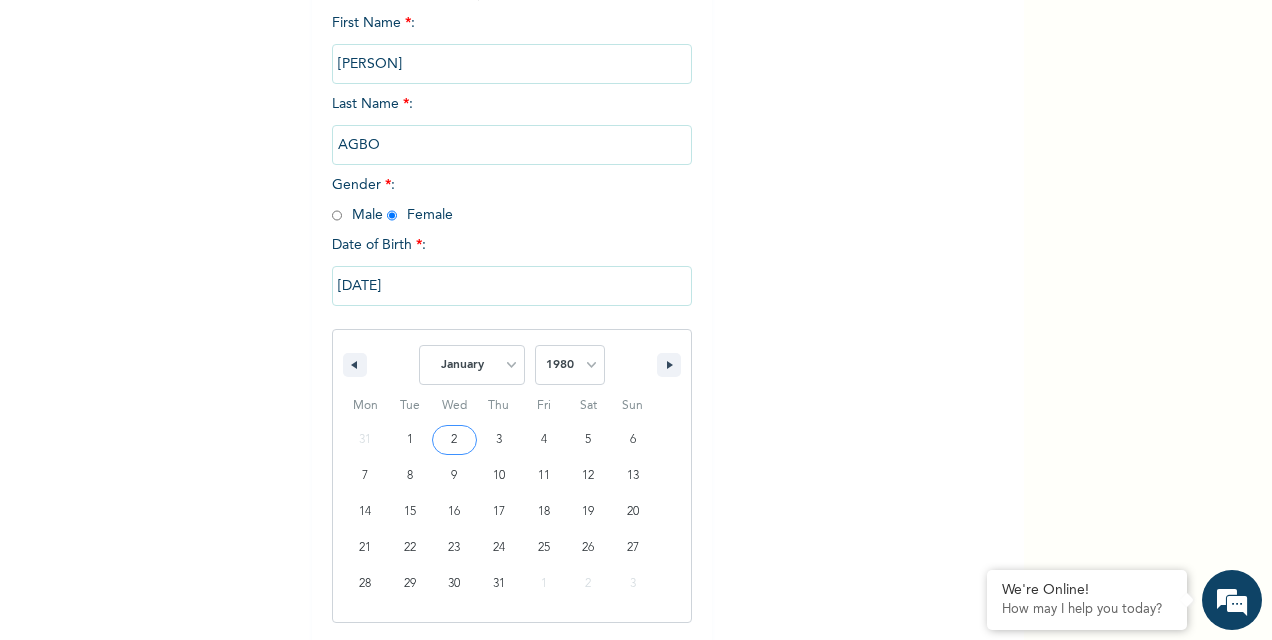 scroll, scrollTop: 66, scrollLeft: 0, axis: vertical 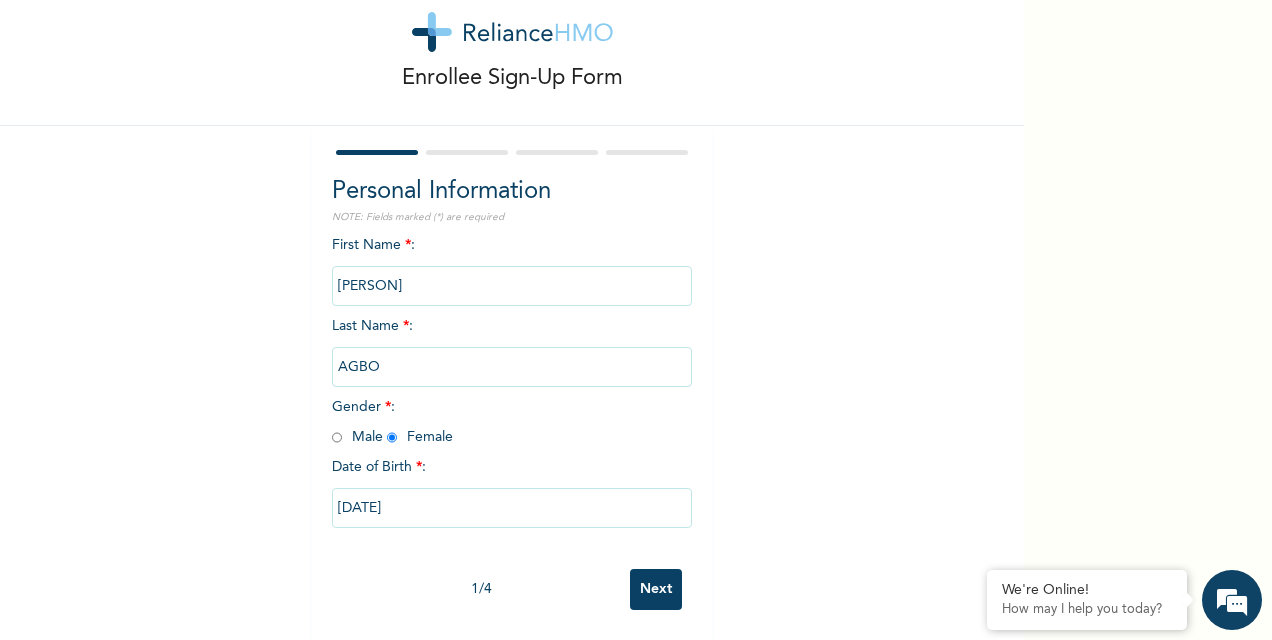 click on "Next" at bounding box center [656, 589] 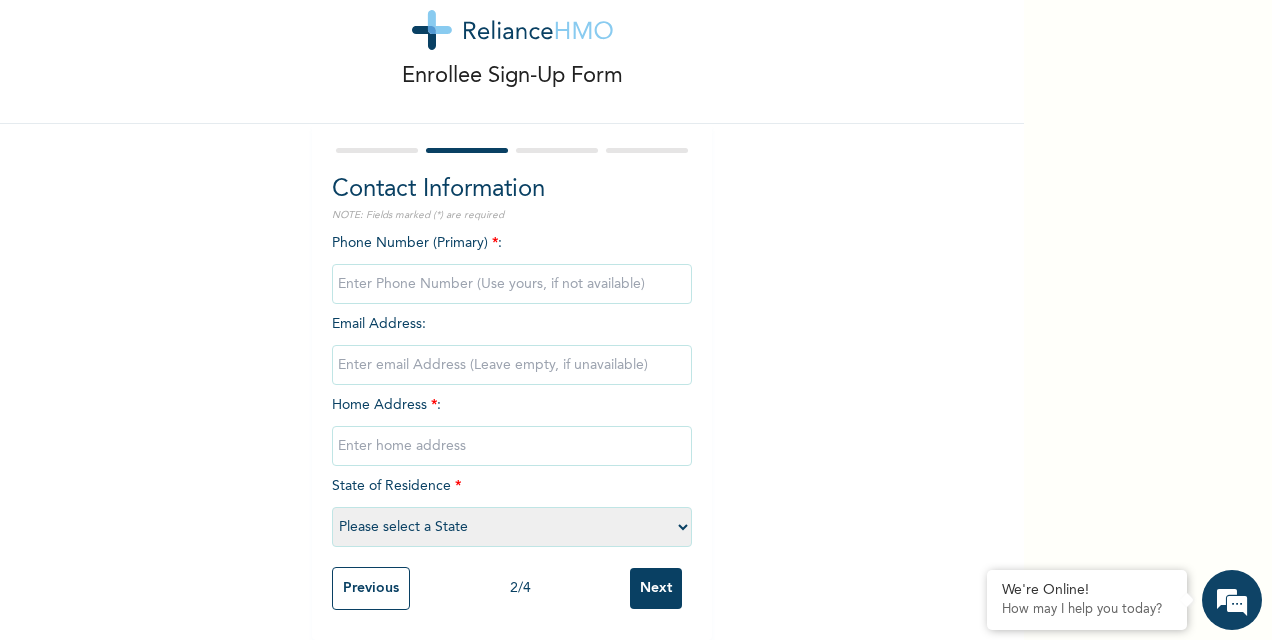click at bounding box center [512, 284] 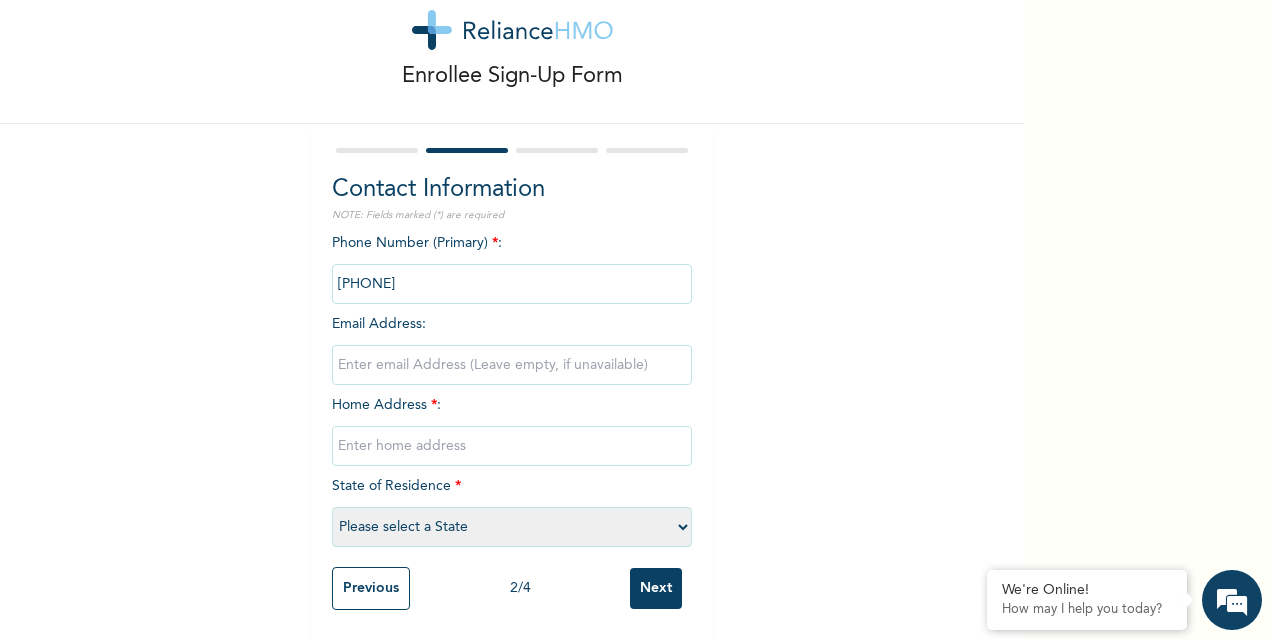 type on "[PHONE]" 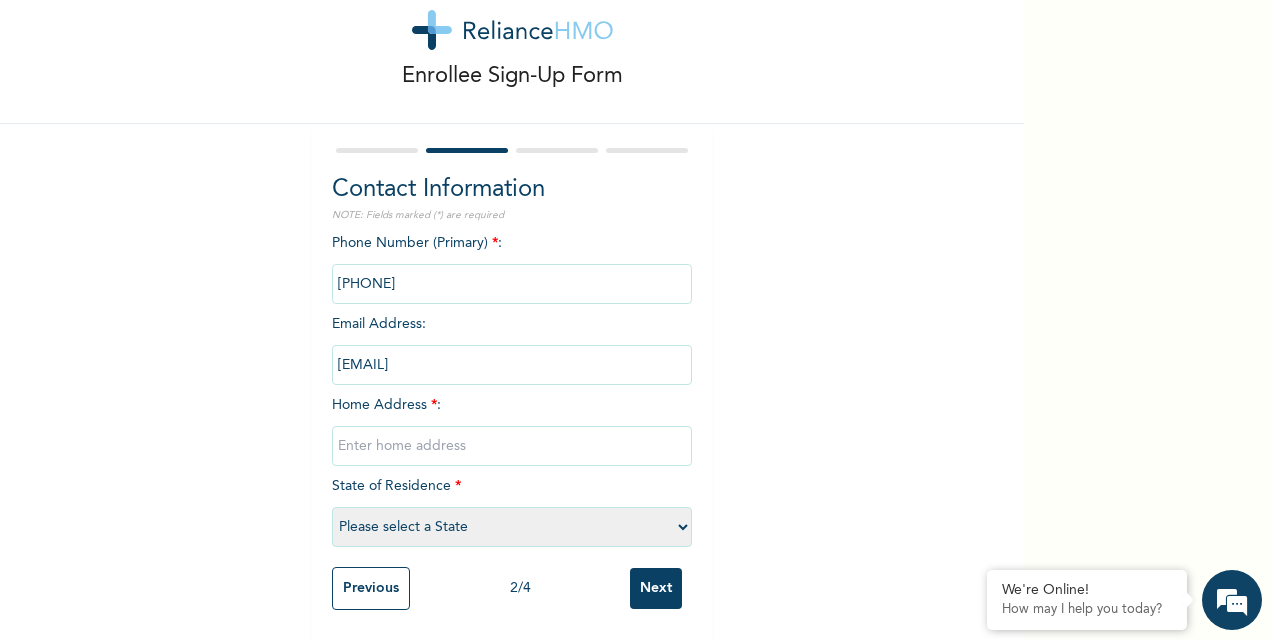 type on "[EMAIL]" 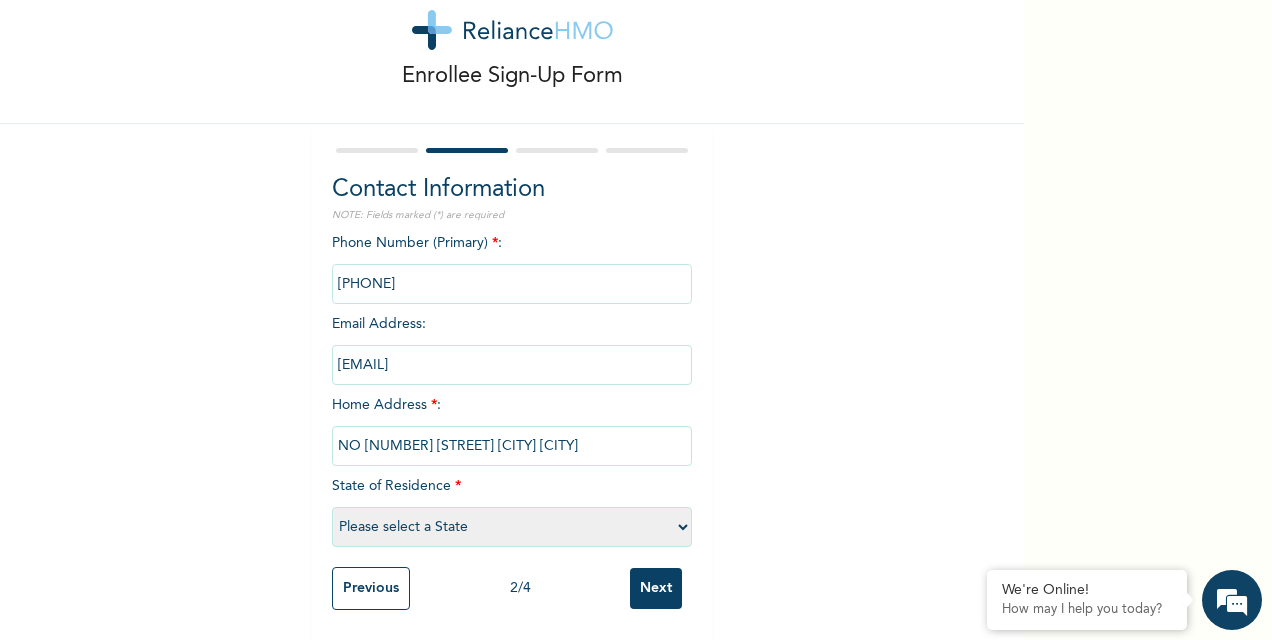 type on "NO [NUMBER] [STREET] [CITY] [CITY]" 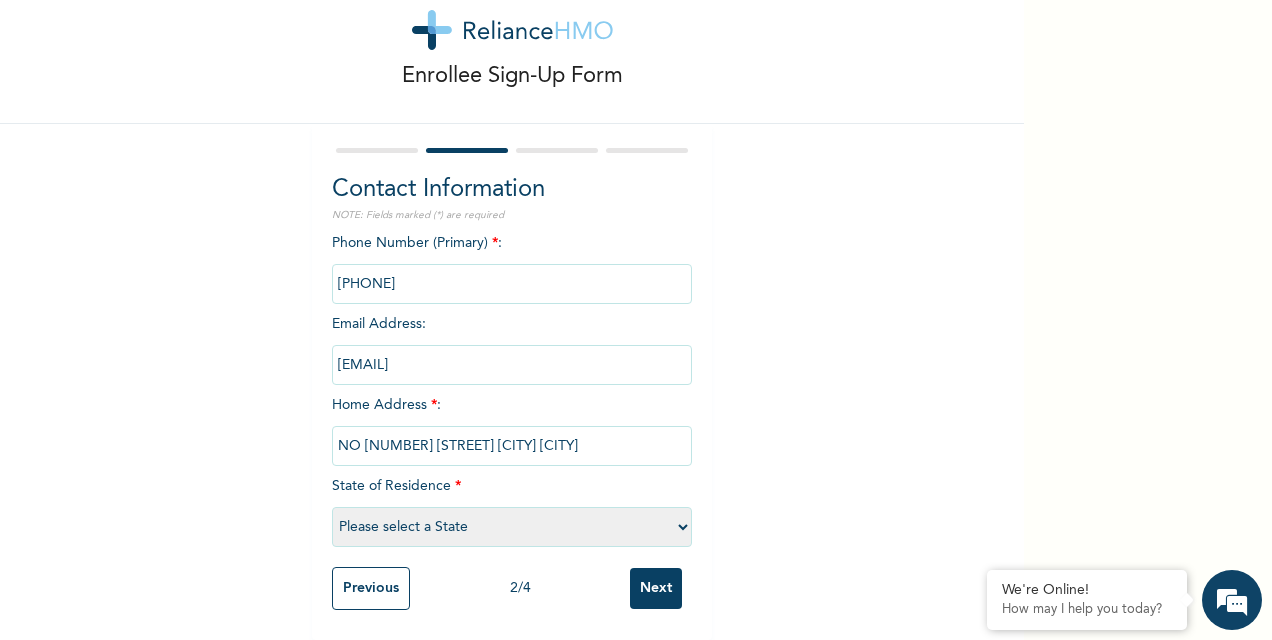 click on "Please select a State Abia Abuja (FCT) Adamawa Akwa Ibom Anambra Bauchi Bayelsa Benue Borno Cross River Delta Ebonyi Edo Ekiti Enugu Gombe Imo Jigawa Kaduna Kano Katsina Kebbi Kogi Kwara Lagos Nasarawa Niger Ogun Ondo Osun Oyo Plateau Rivers Sokoto Taraba Yobe Zamfara" at bounding box center [512, 527] 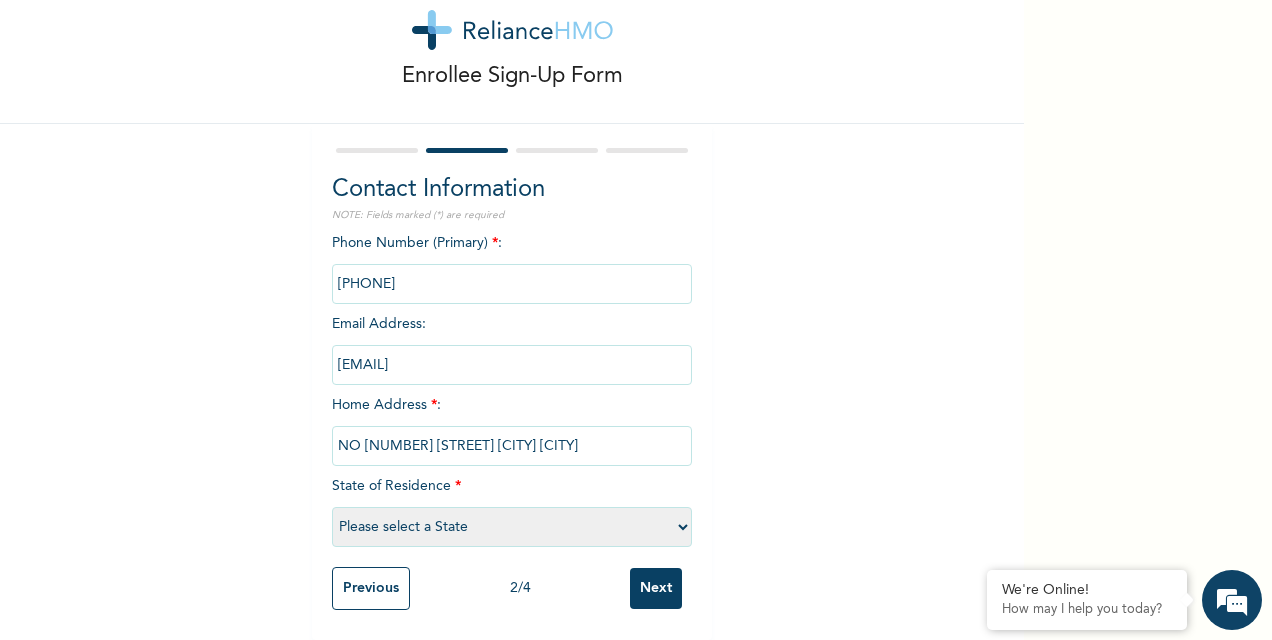 select on "25" 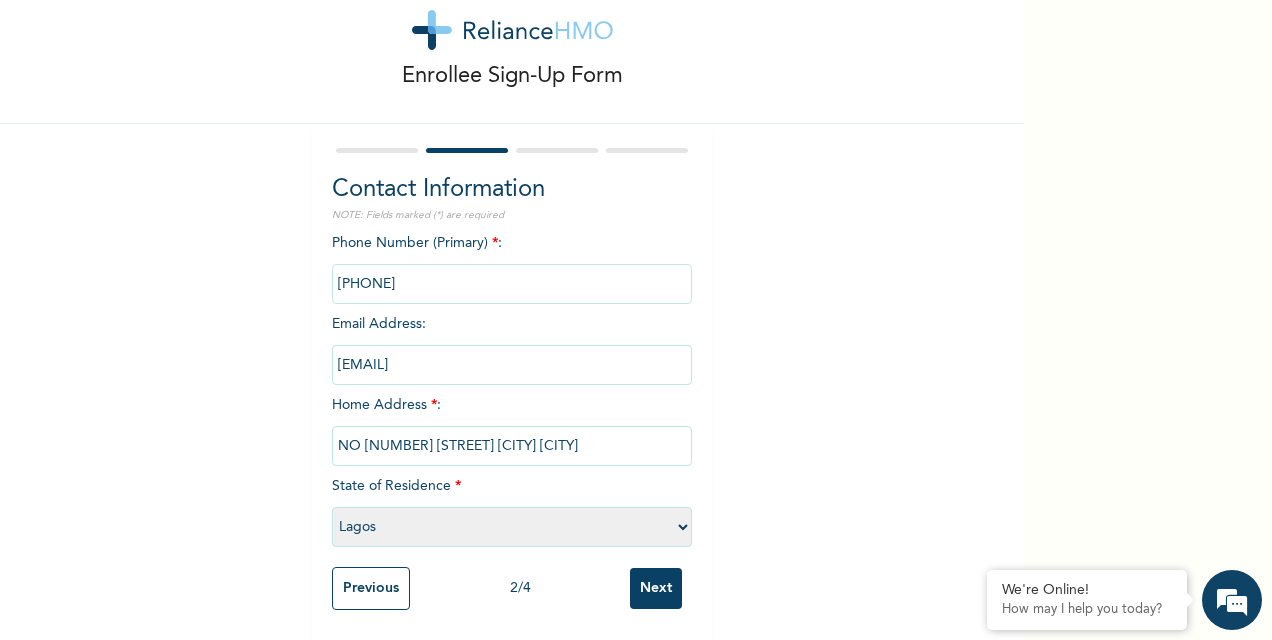 click on "Please select a State Abia Abuja (FCT) Adamawa Akwa Ibom Anambra Bauchi Bayelsa Benue Borno Cross River Delta Ebonyi Edo Ekiti Enugu Gombe Imo Jigawa Kaduna Kano Katsina Kebbi Kogi Kwara Lagos Nasarawa Niger Ogun Ondo Osun Oyo Plateau Rivers Sokoto Taraba Yobe Zamfara" at bounding box center (512, 527) 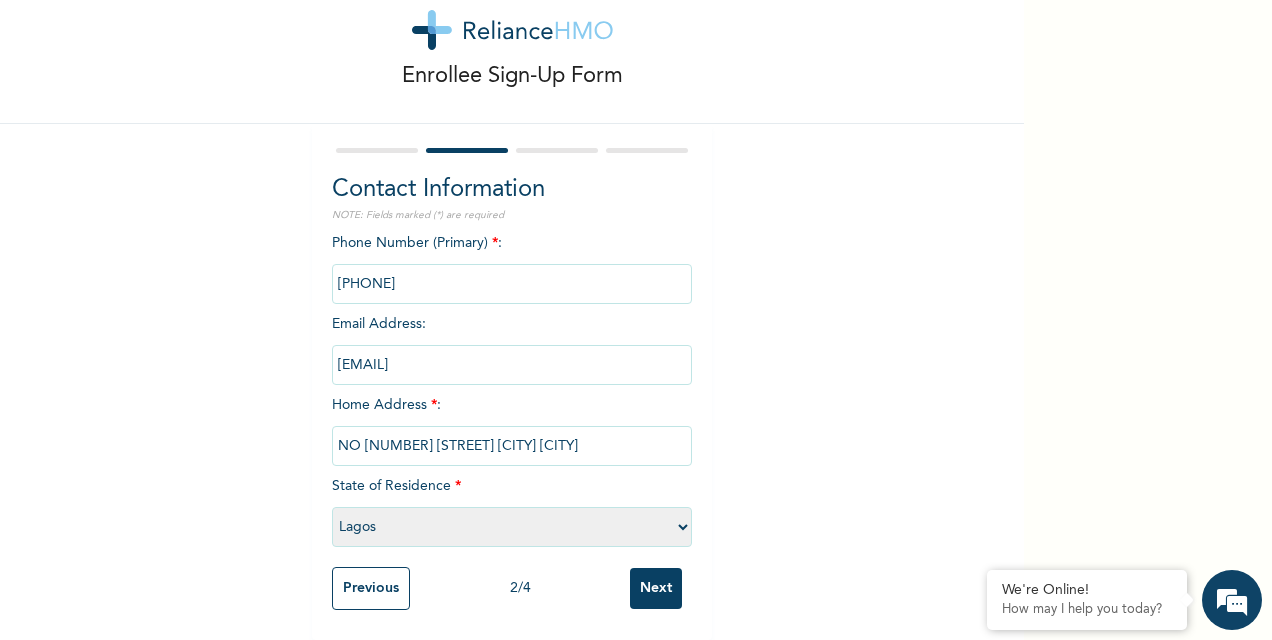 click on "Next" at bounding box center [656, 588] 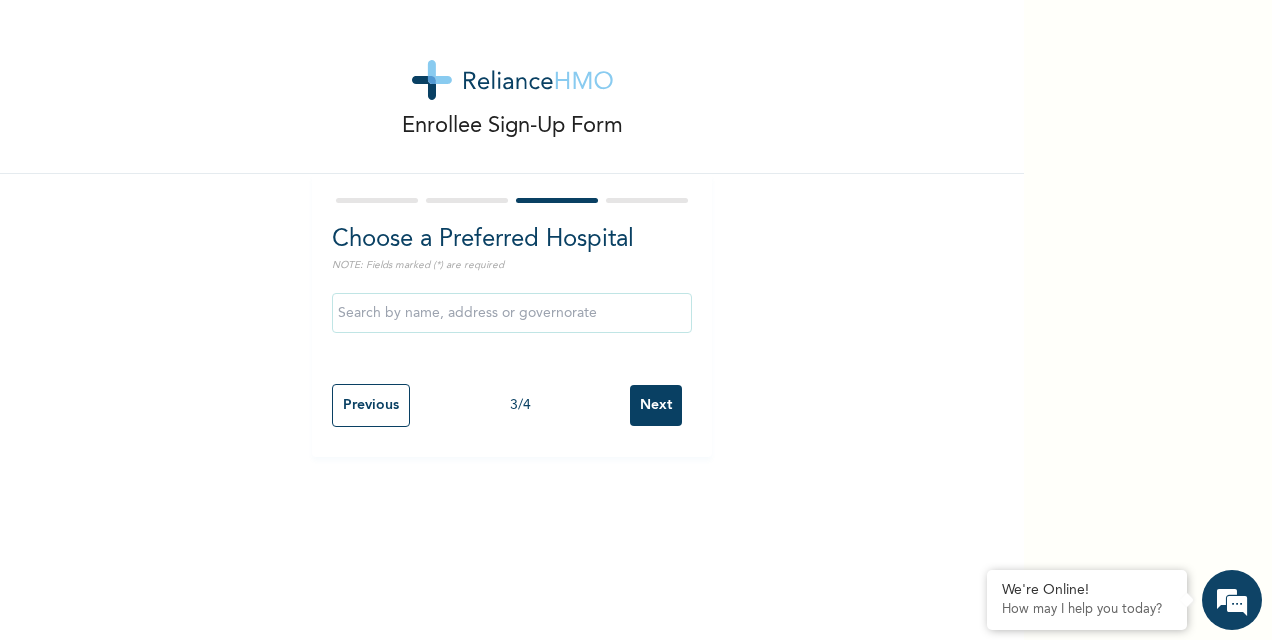scroll, scrollTop: 0, scrollLeft: 0, axis: both 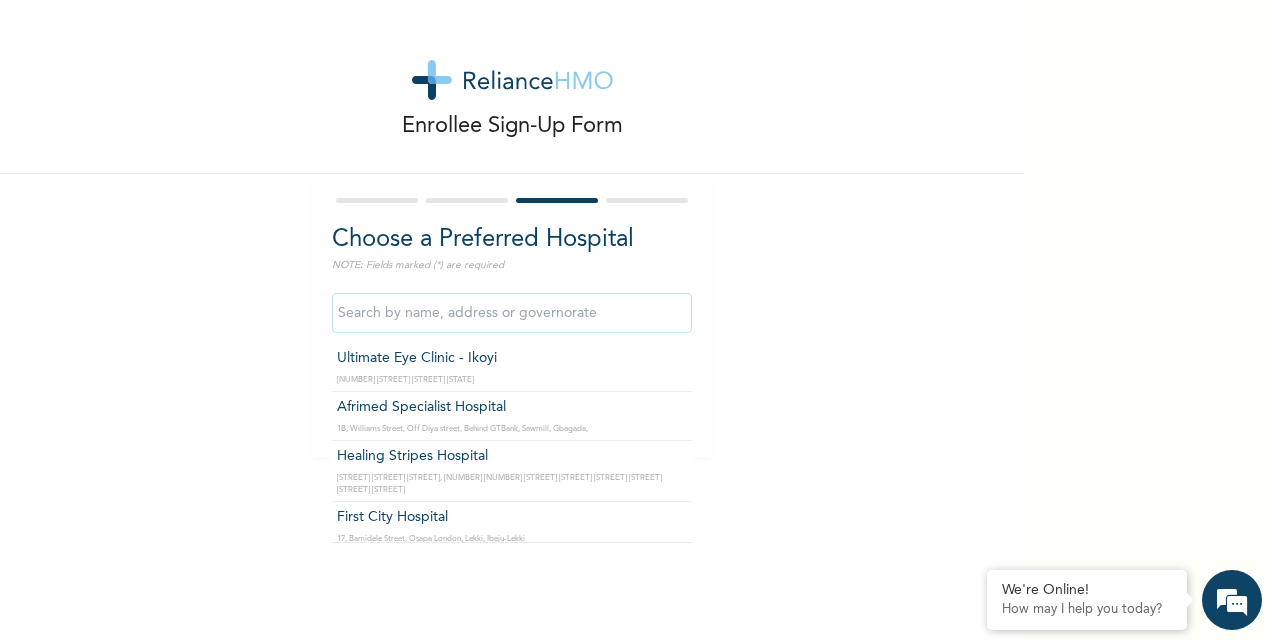click at bounding box center [512, 313] 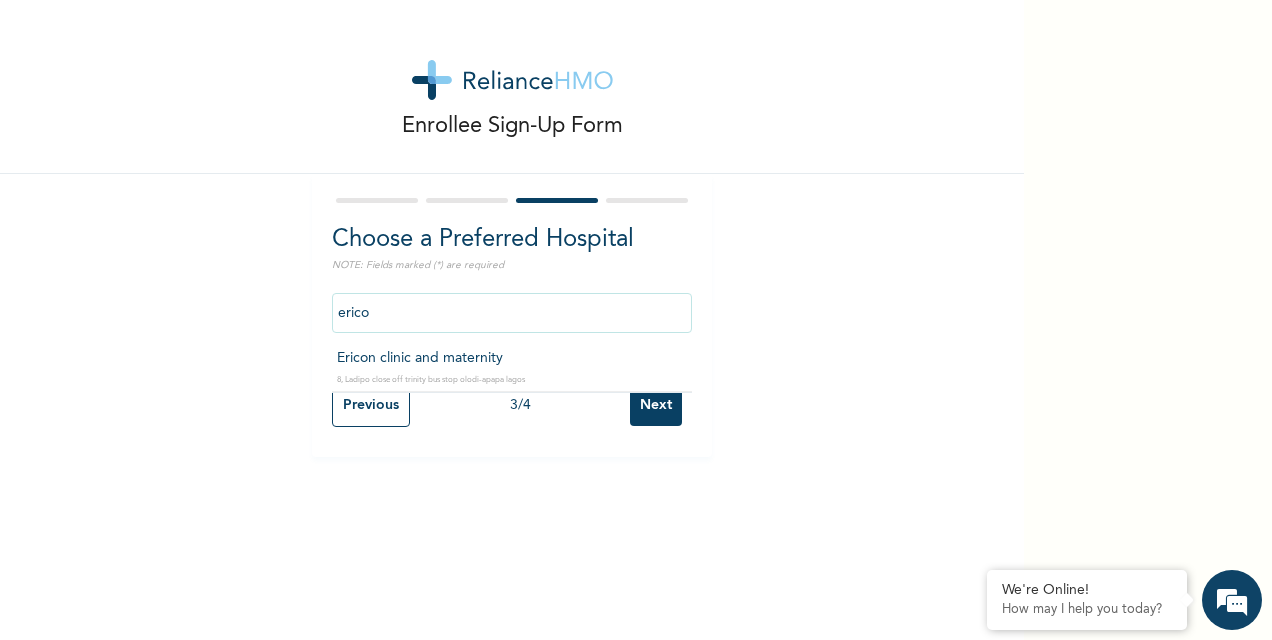 type on "Ericon clinic and maternity" 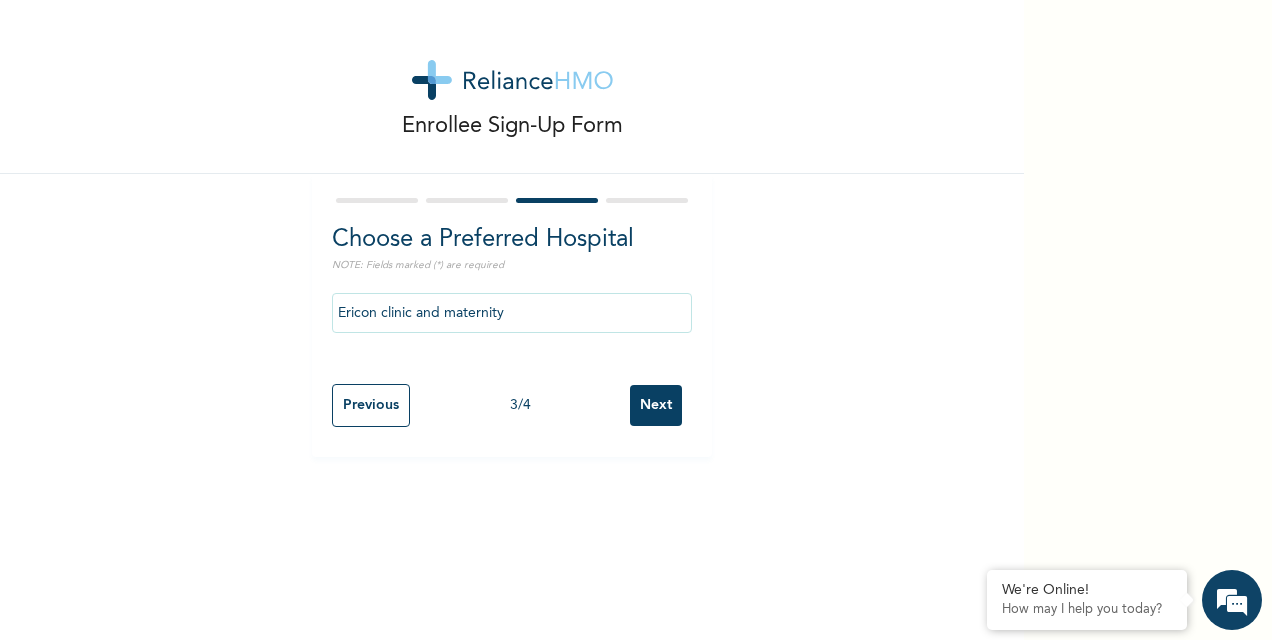 click on "Next" at bounding box center [656, 405] 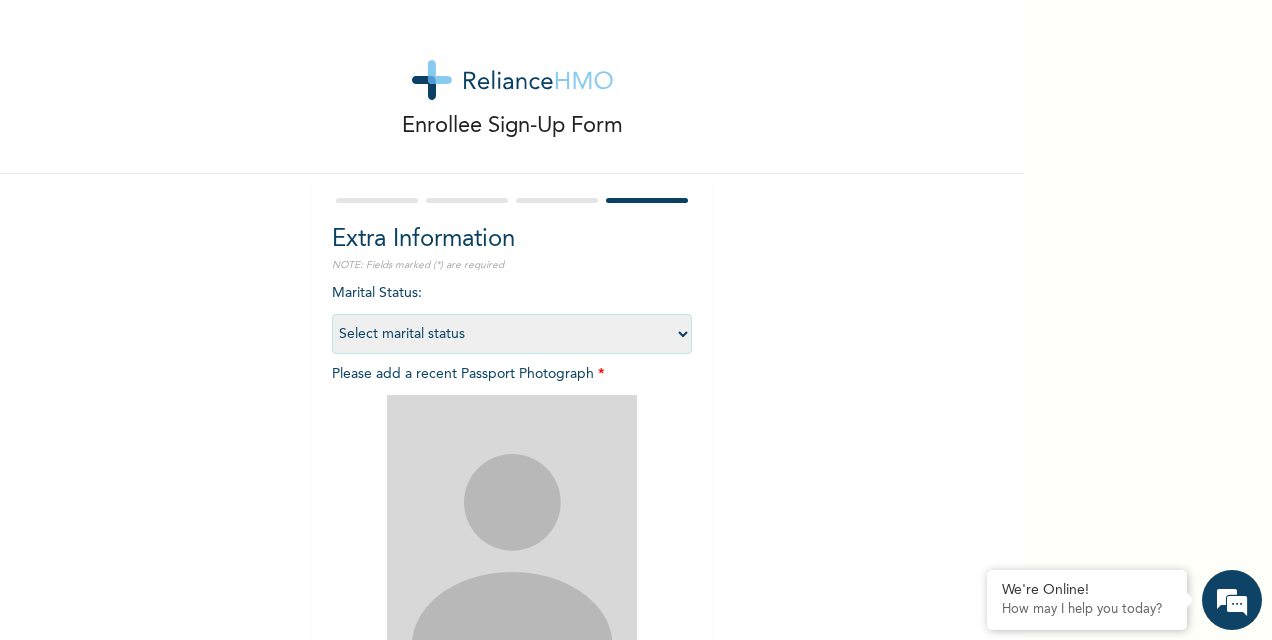 click on "Select marital status Single Married Divorced Widow/Widower" at bounding box center [512, 334] 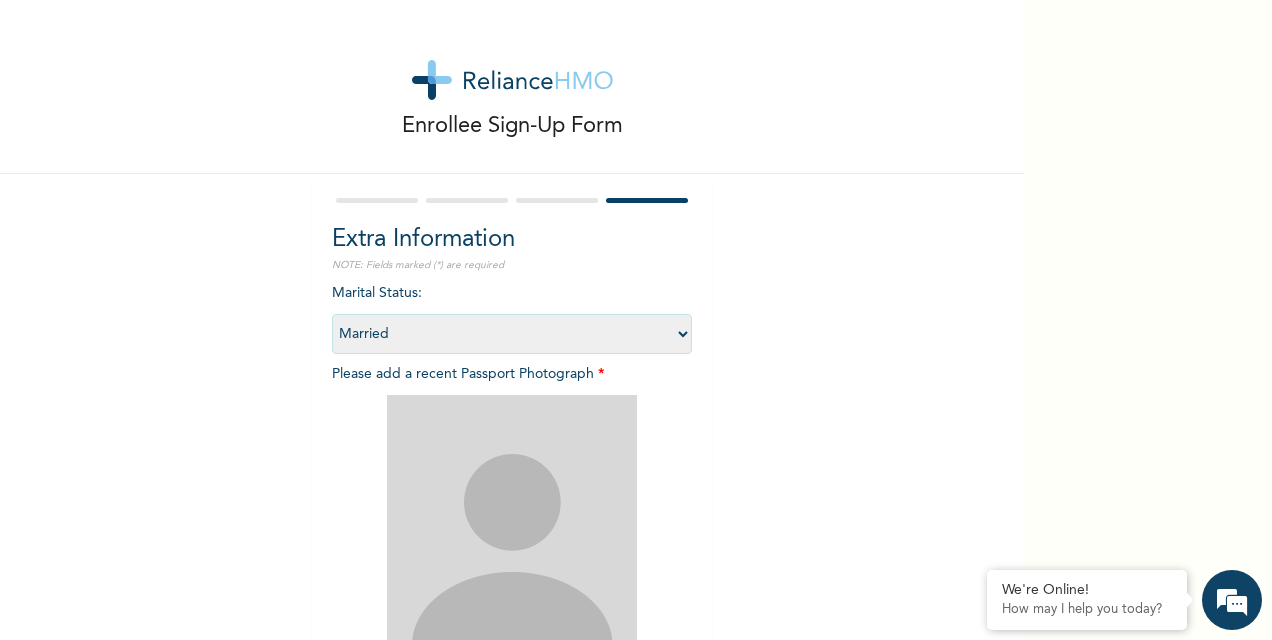 click on "Select marital status Single Married Divorced Widow/Widower" at bounding box center [512, 334] 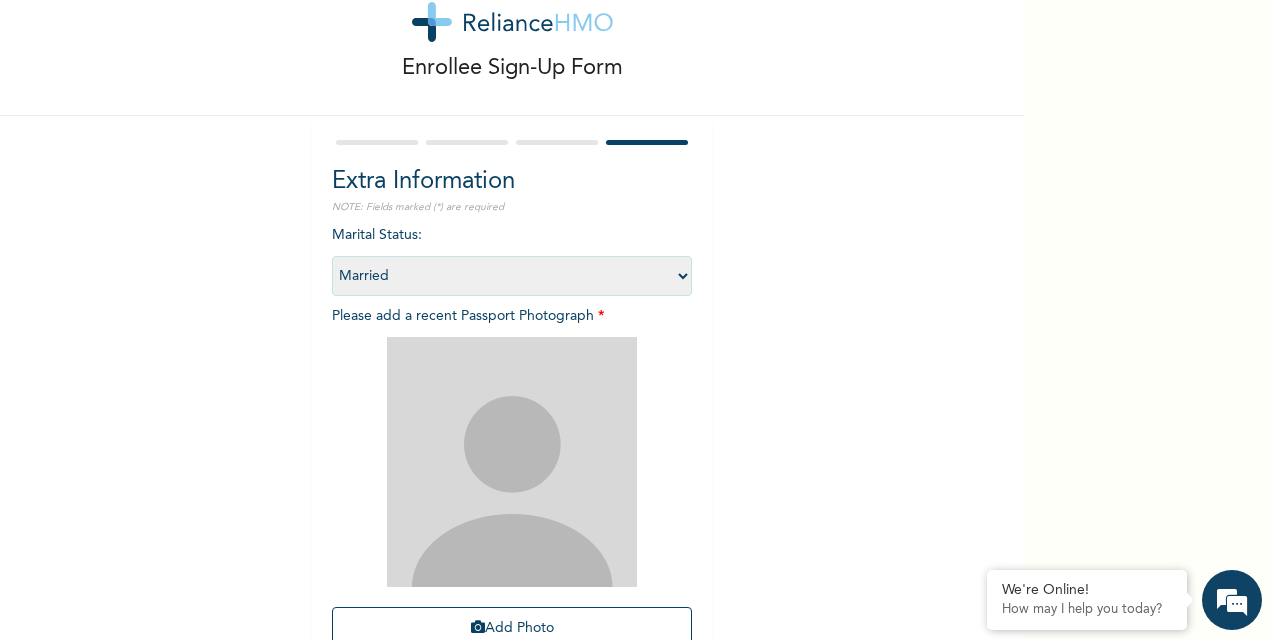 scroll, scrollTop: 100, scrollLeft: 0, axis: vertical 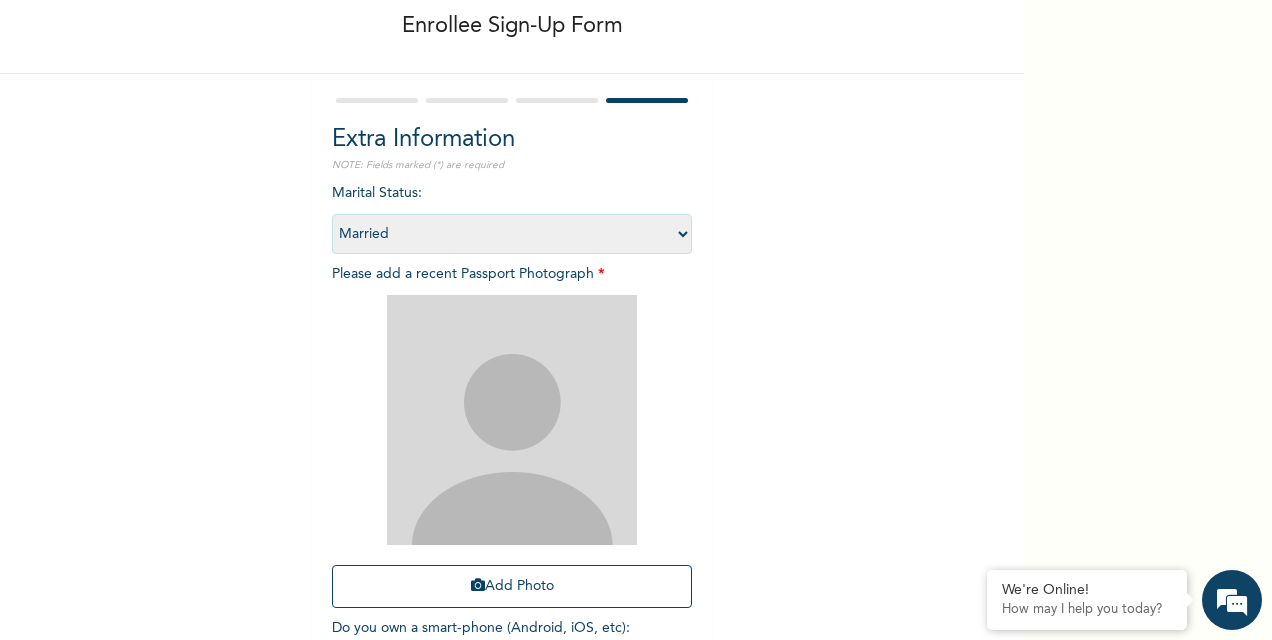 click at bounding box center [512, 420] 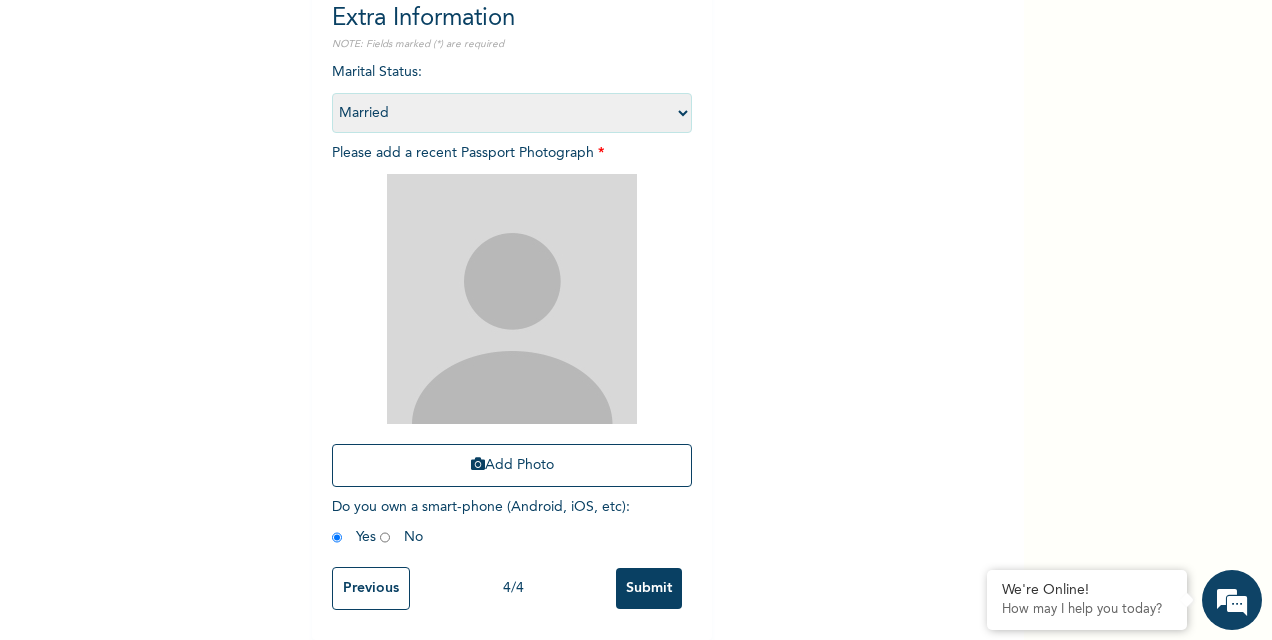 scroll, scrollTop: 238, scrollLeft: 0, axis: vertical 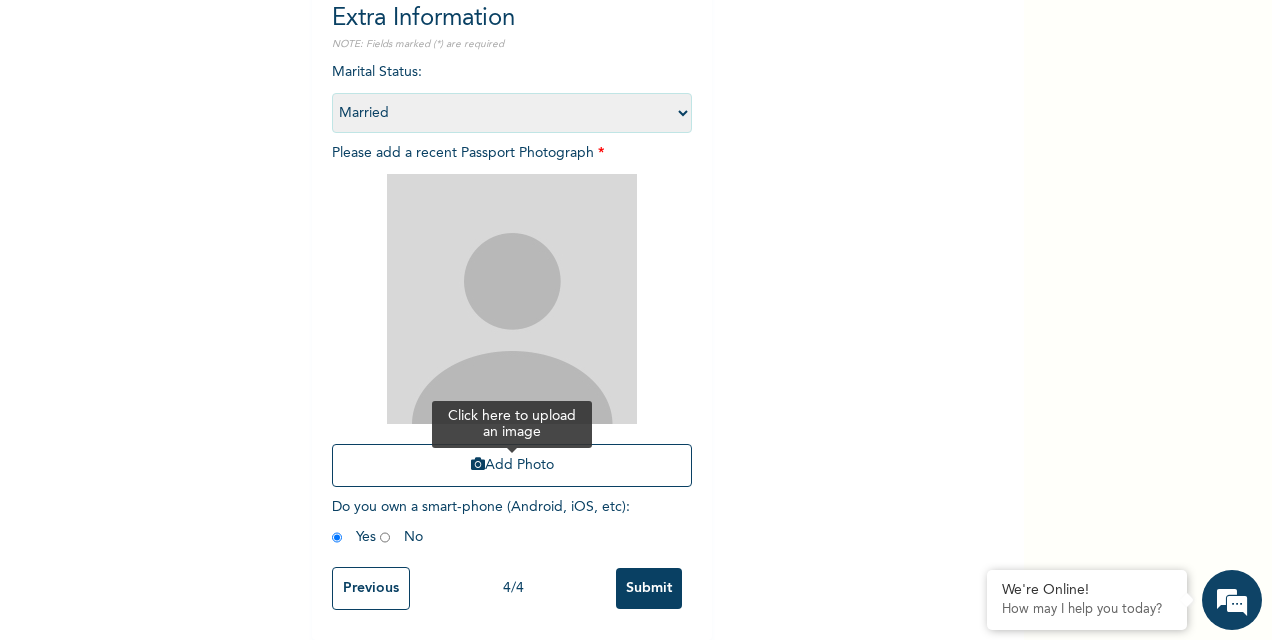 click on "Add Photo" at bounding box center (512, 465) 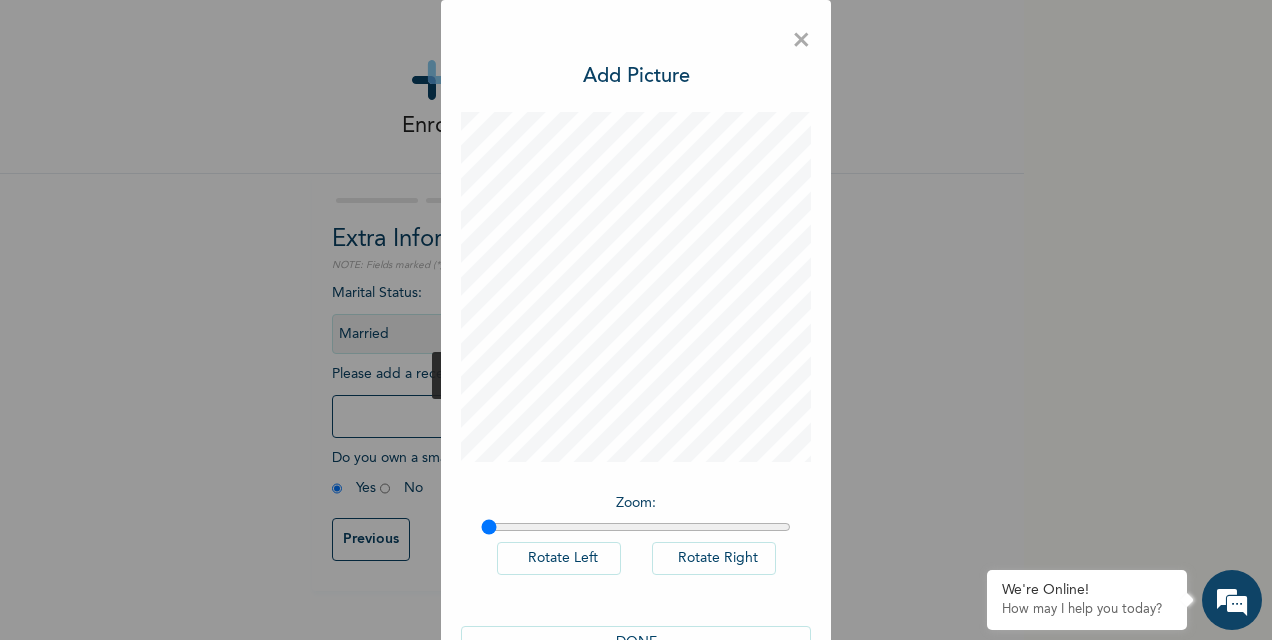 scroll, scrollTop: 0, scrollLeft: 0, axis: both 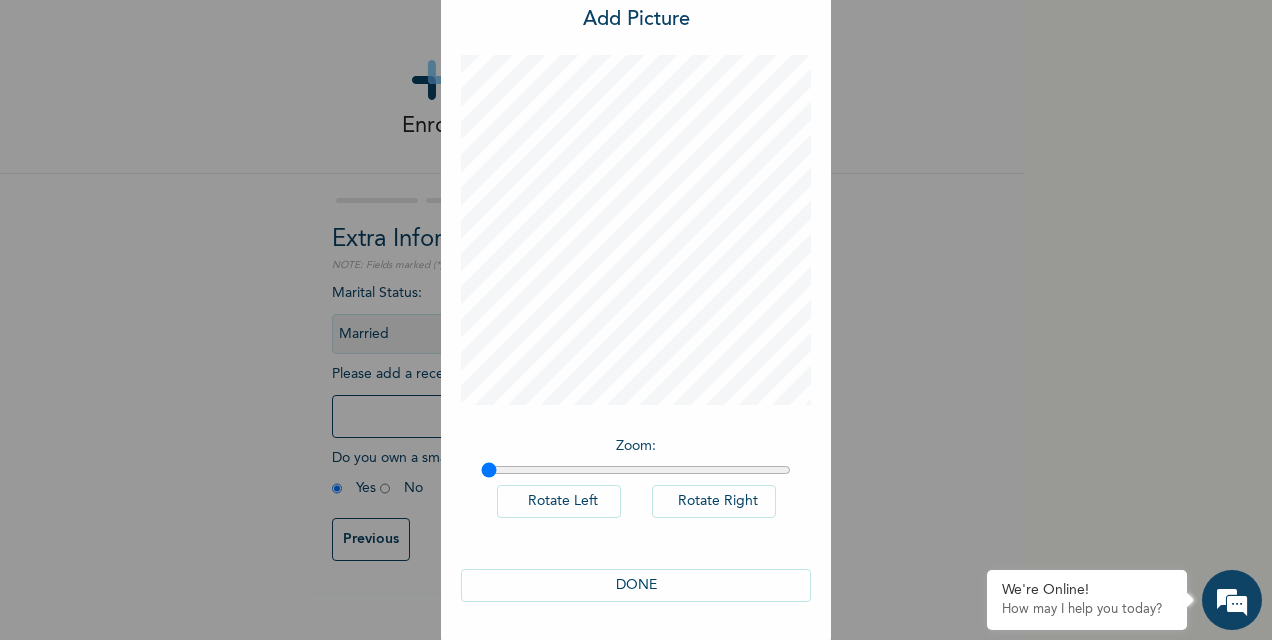 click on "DONE" at bounding box center [636, 585] 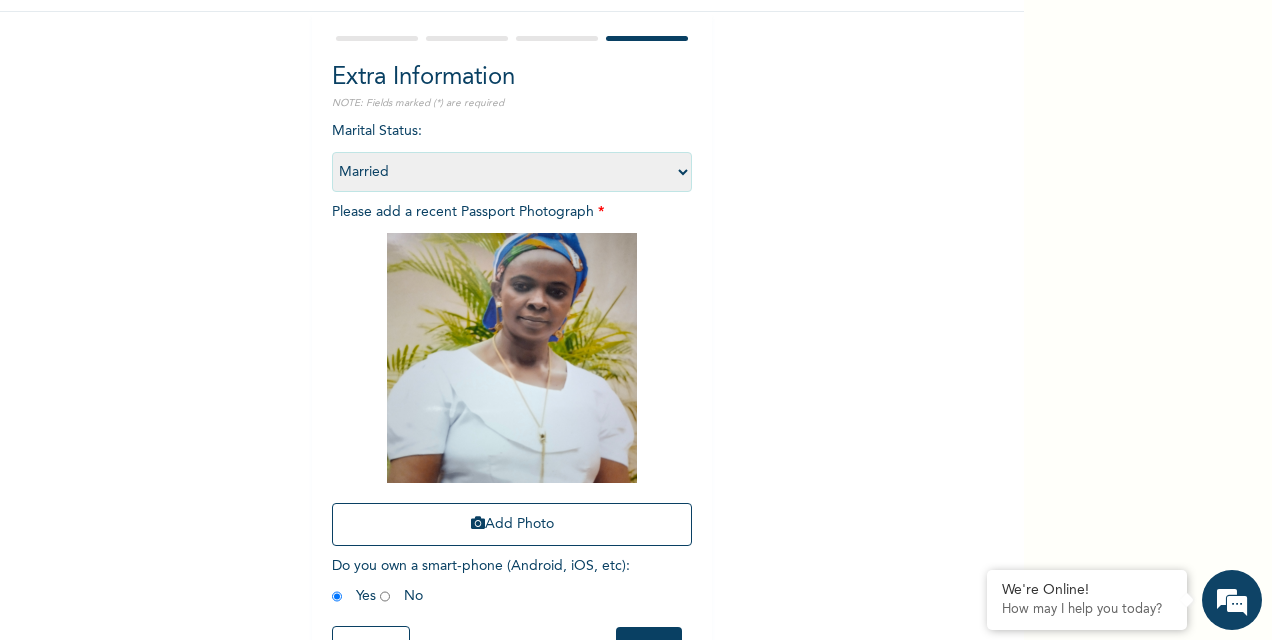 scroll, scrollTop: 238, scrollLeft: 0, axis: vertical 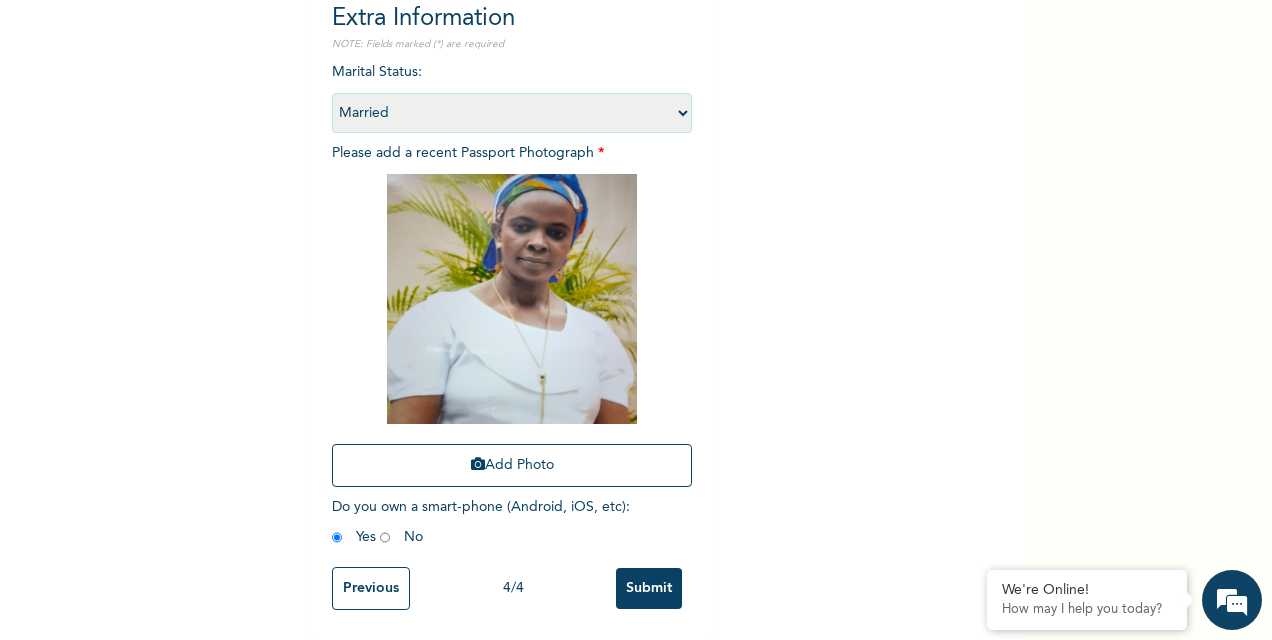 click on "Submit" at bounding box center [649, 588] 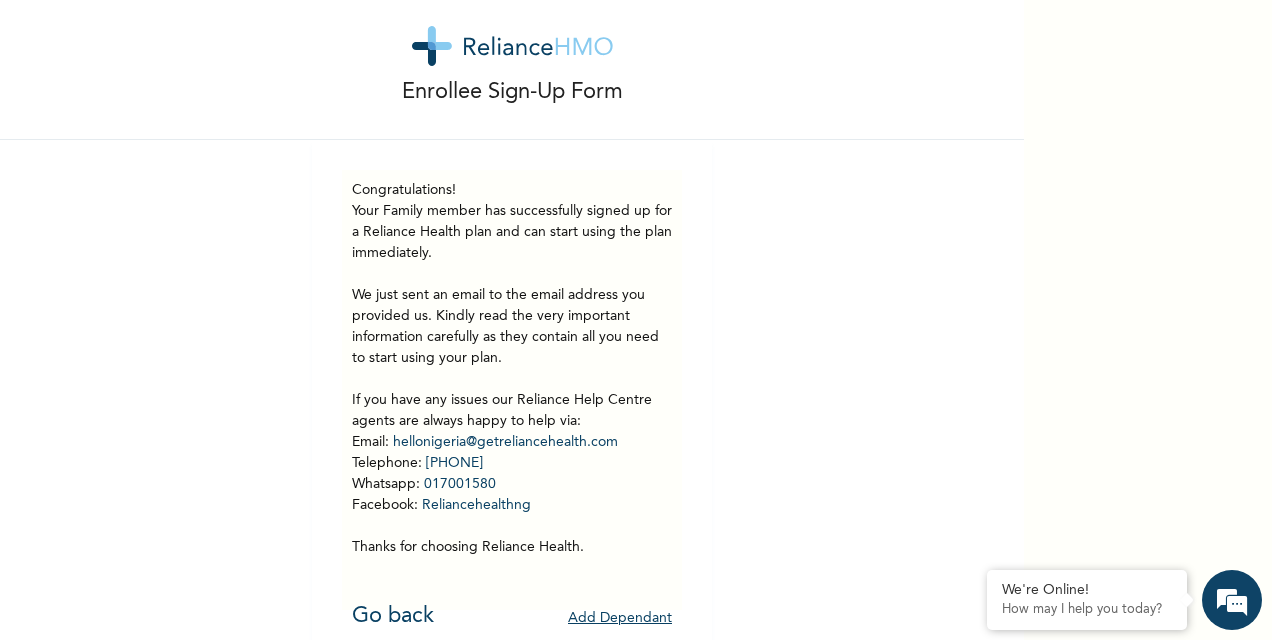 scroll, scrollTop: 64, scrollLeft: 0, axis: vertical 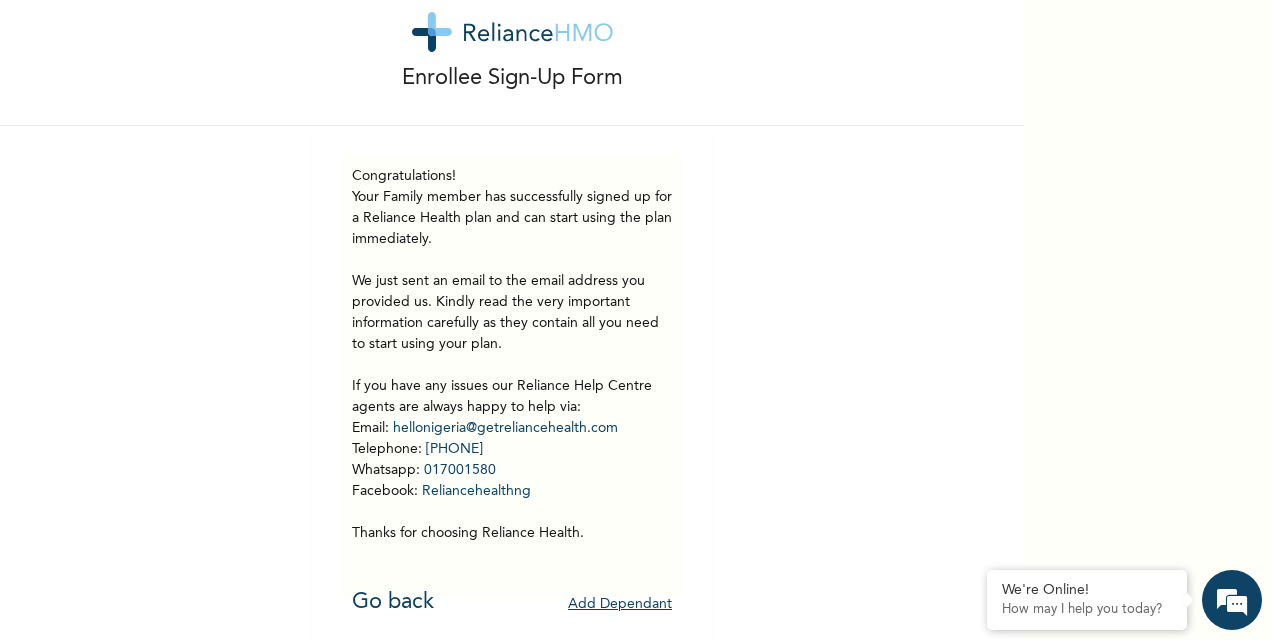 click on "Add Dependant" at bounding box center [620, 604] 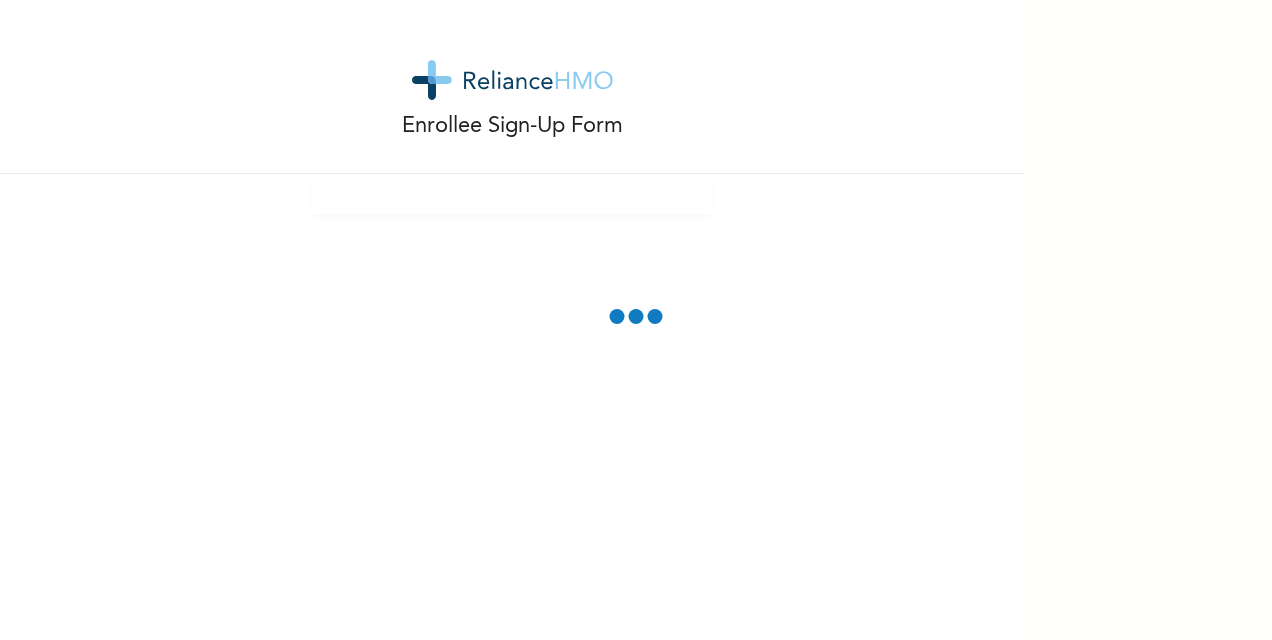 scroll, scrollTop: 0, scrollLeft: 0, axis: both 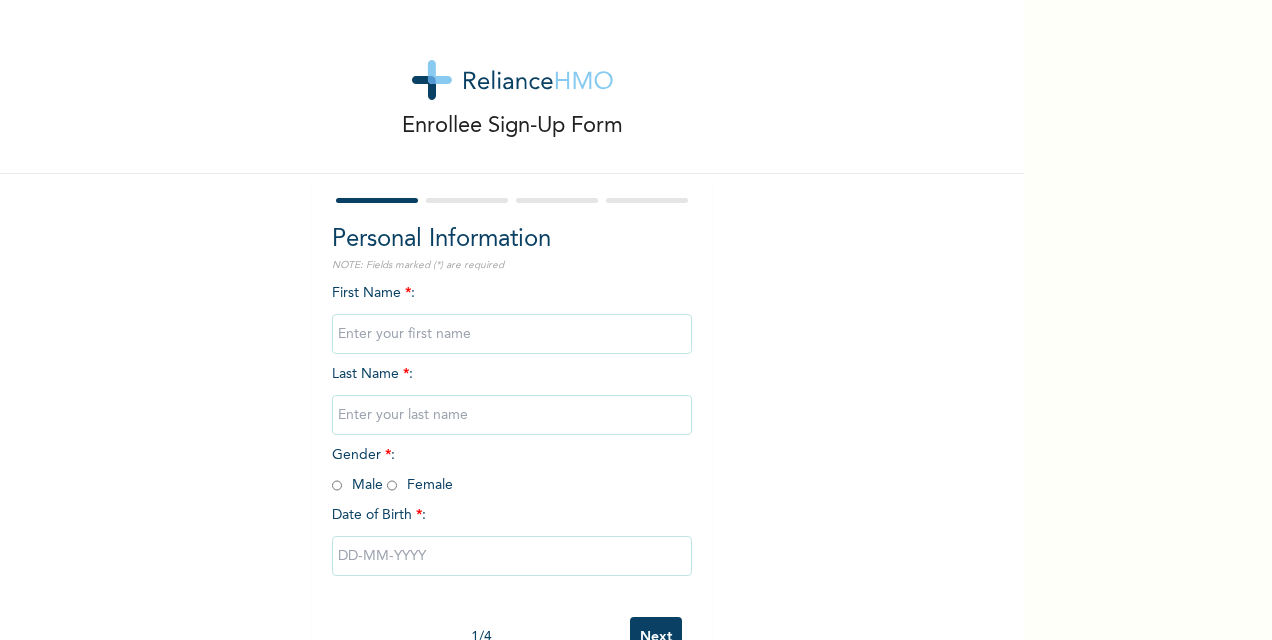 click at bounding box center (512, 334) 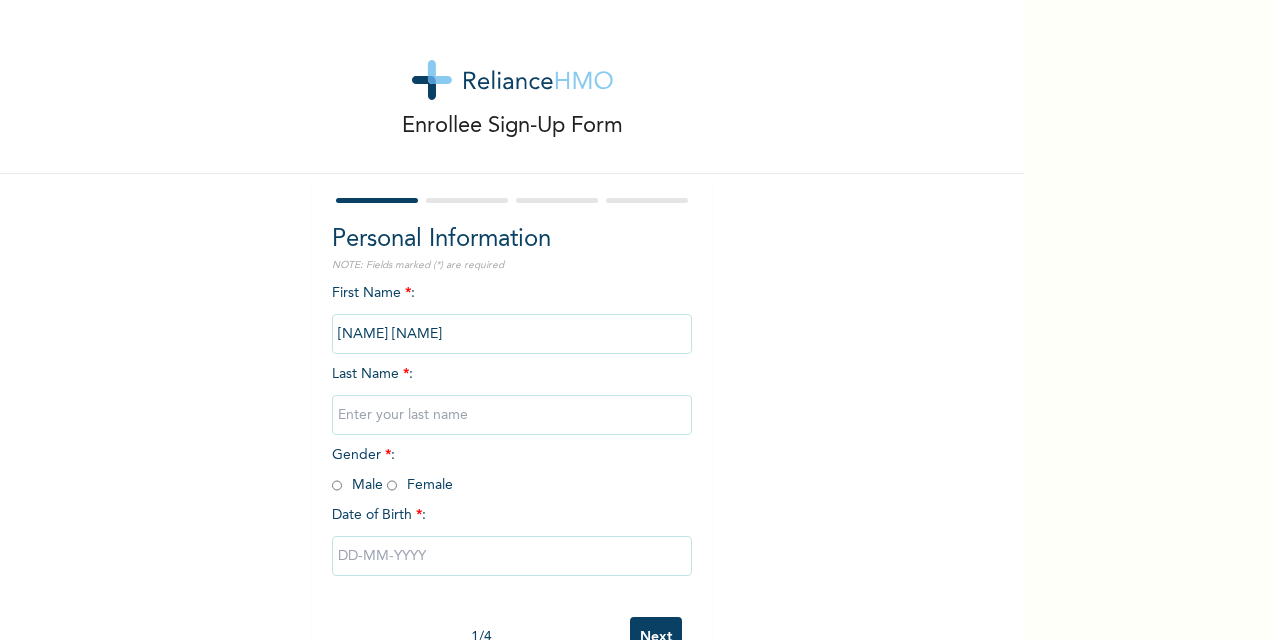 type on "[NAME] [NAME]" 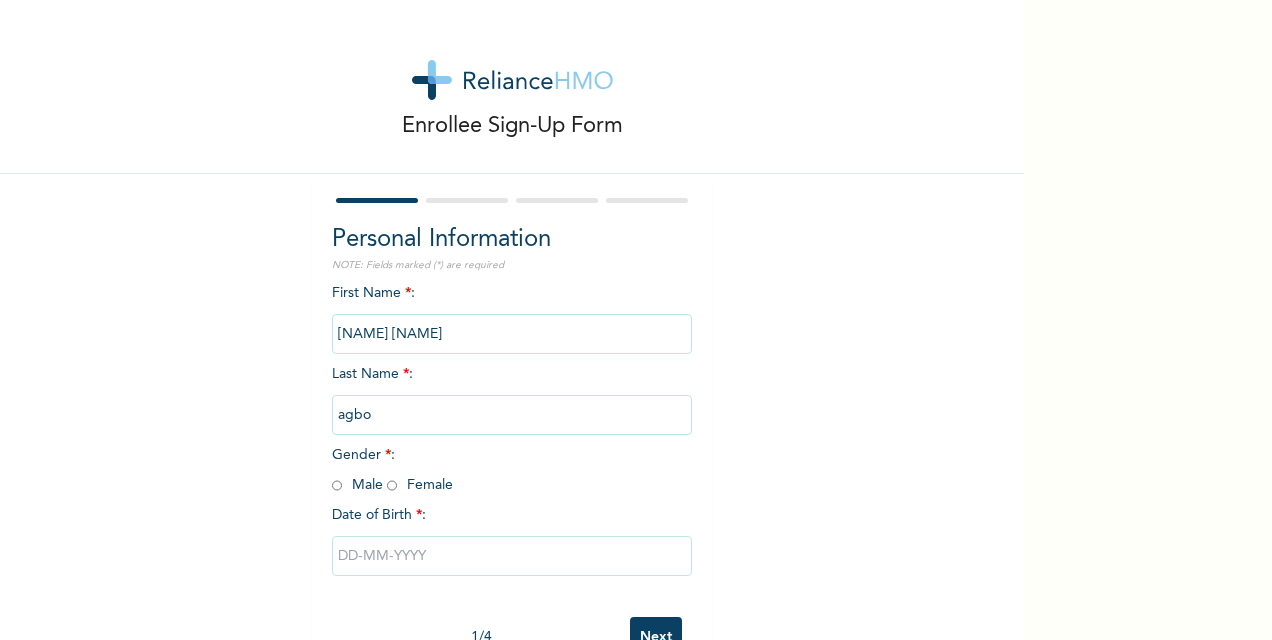 type on "AGBO" 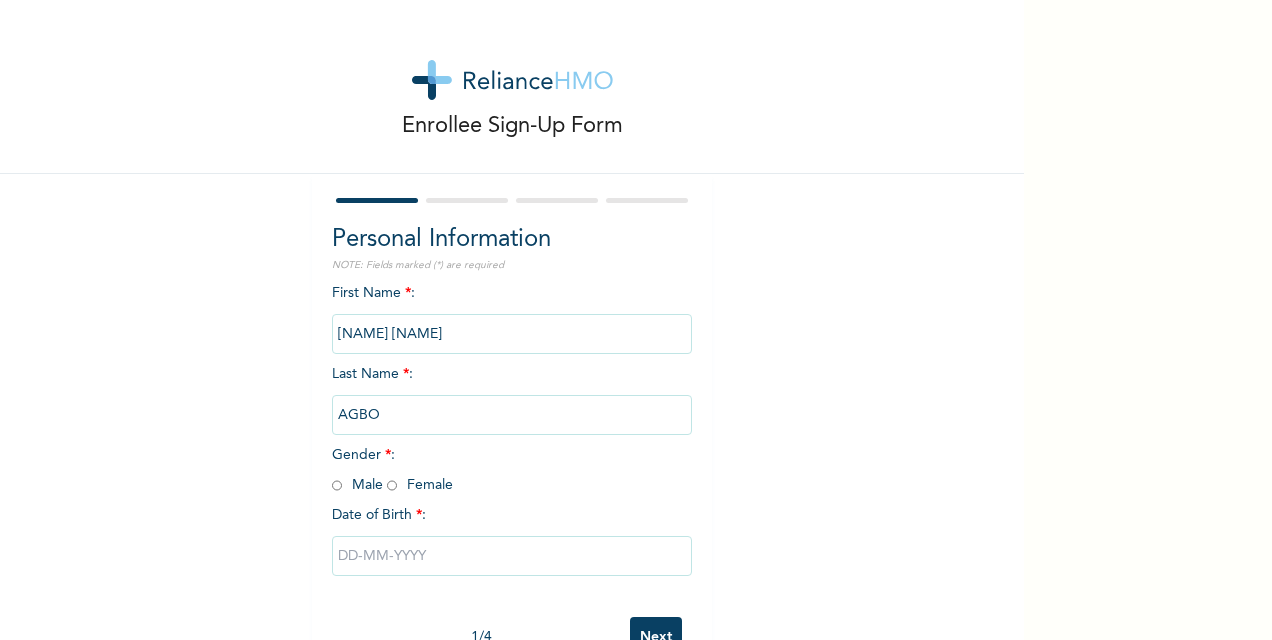 click at bounding box center (337, 485) 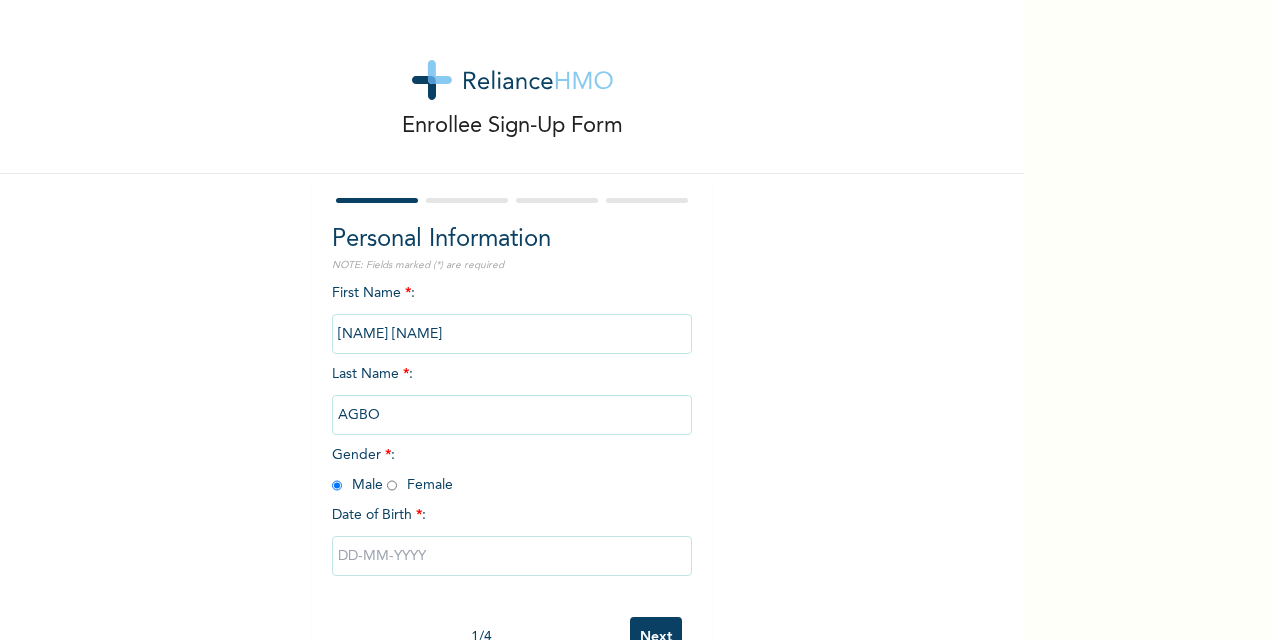 radio on "true" 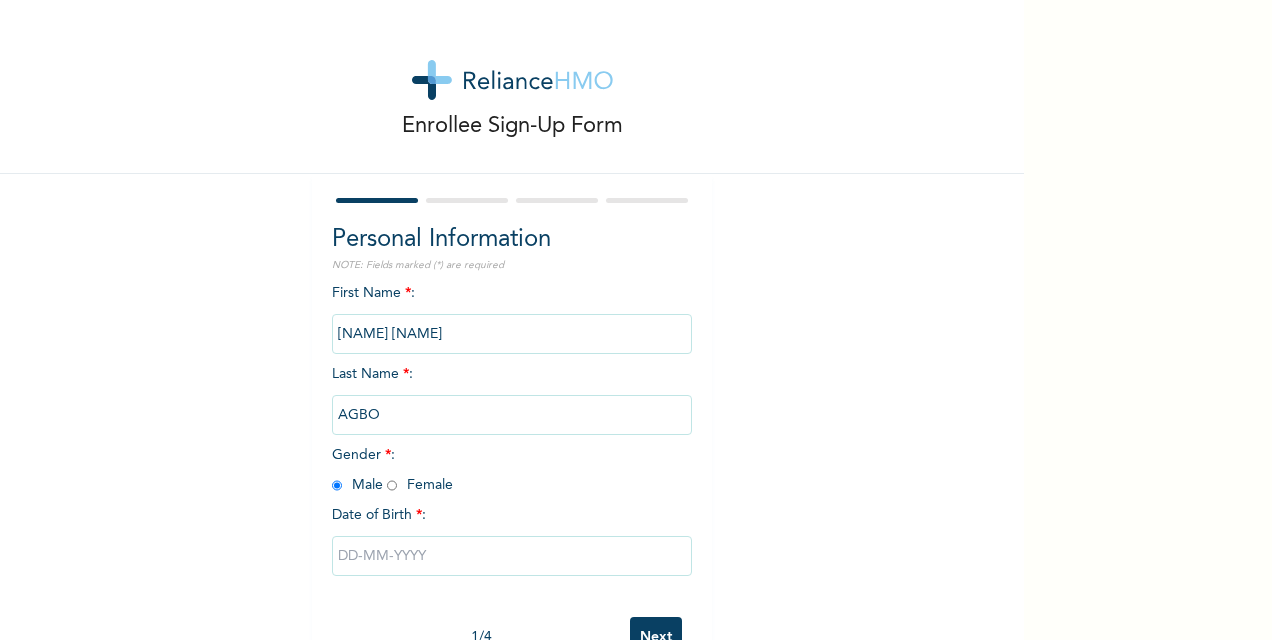 click at bounding box center (512, 556) 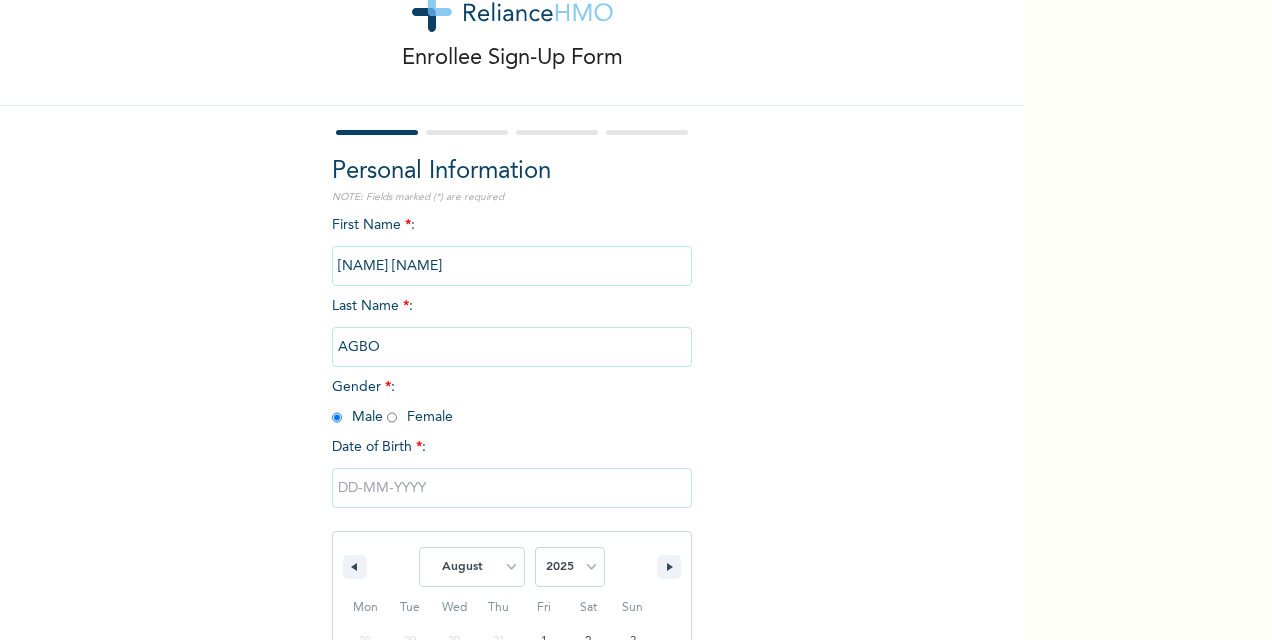 scroll, scrollTop: 270, scrollLeft: 0, axis: vertical 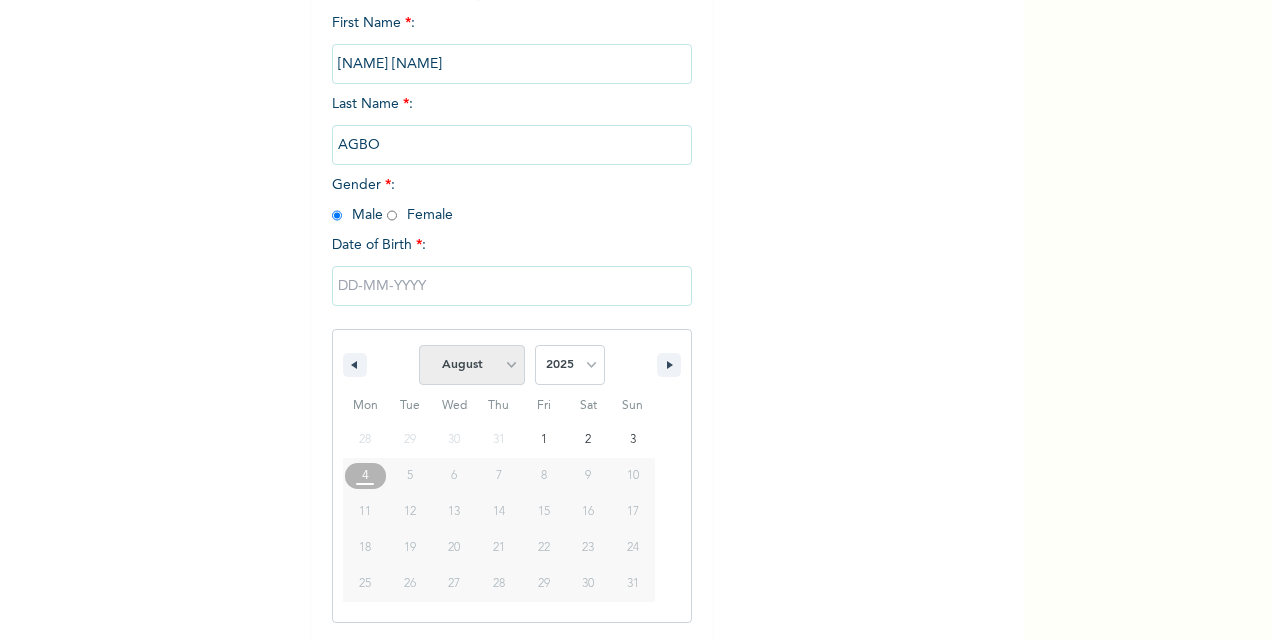 click on "January February March April May June July August September October November December" at bounding box center (472, 365) 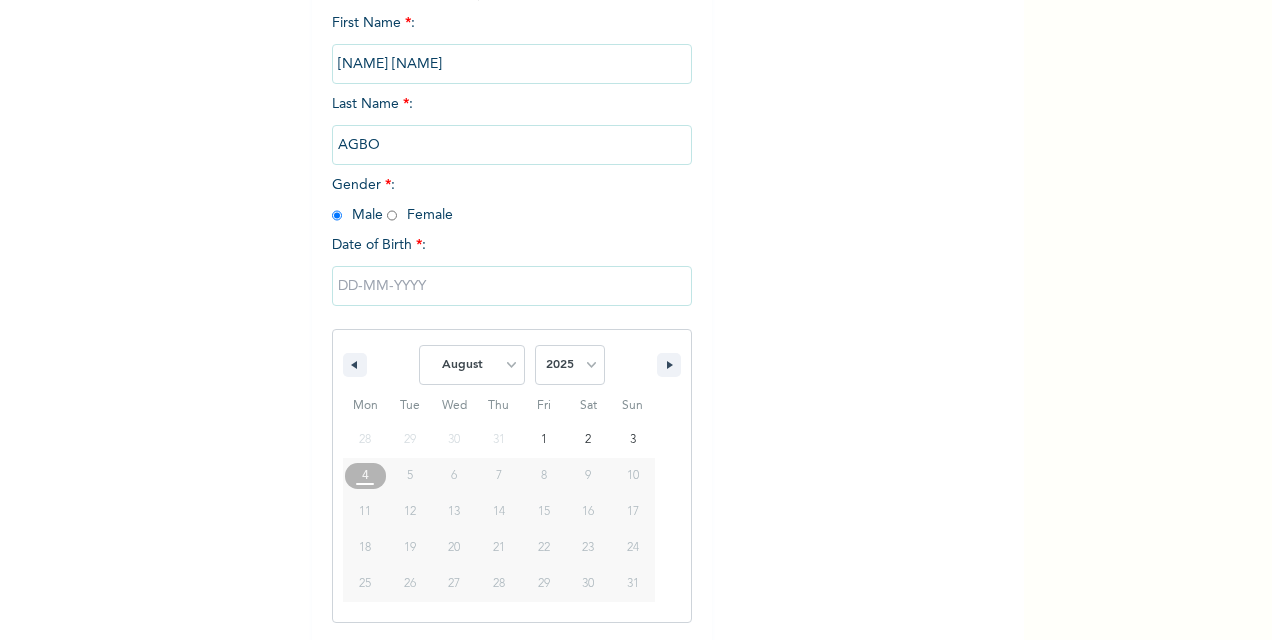 select on "5" 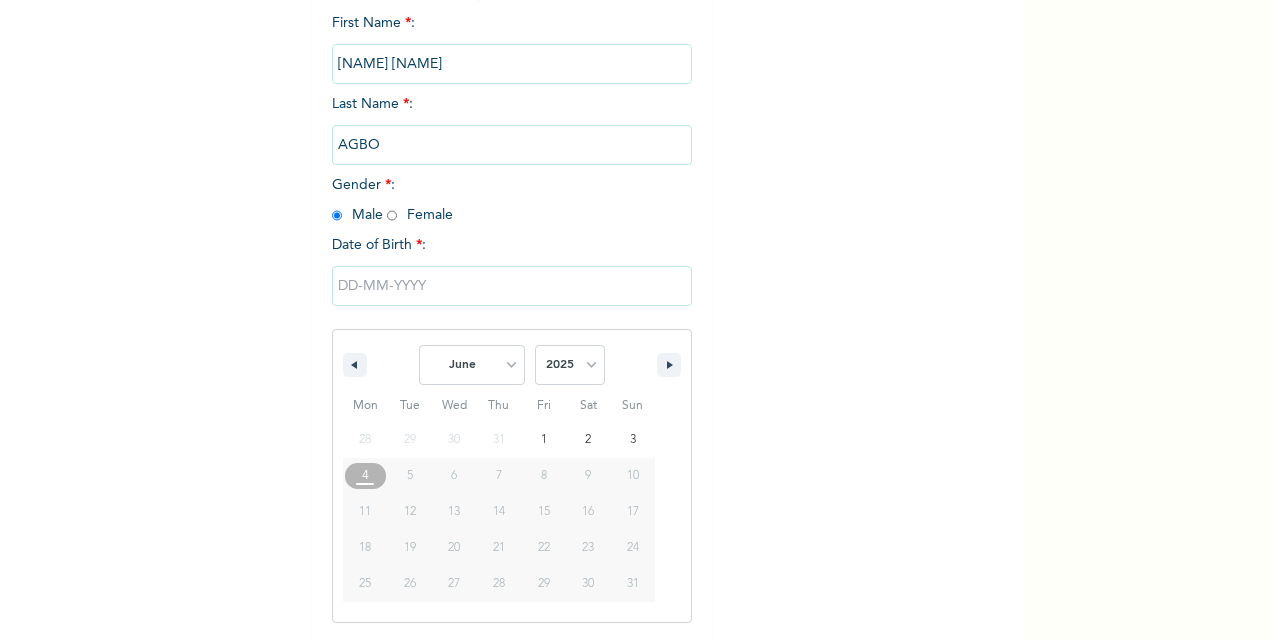 click on "January February March April May June July August September October November December" at bounding box center [472, 365] 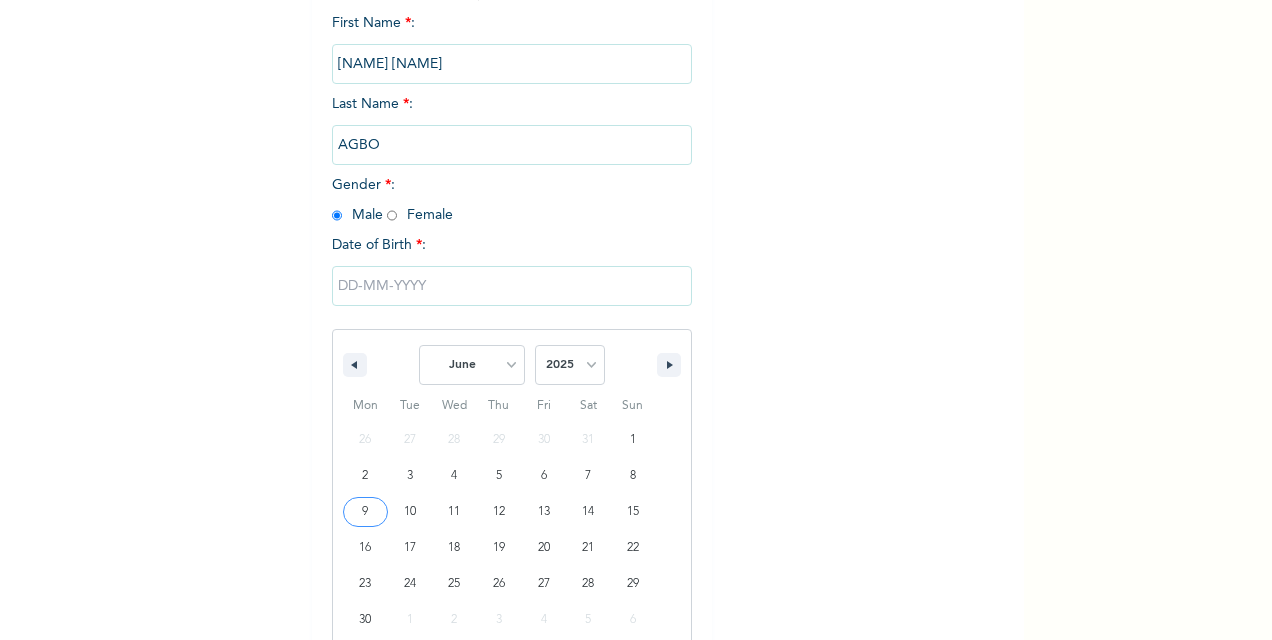 type on "[DATE]" 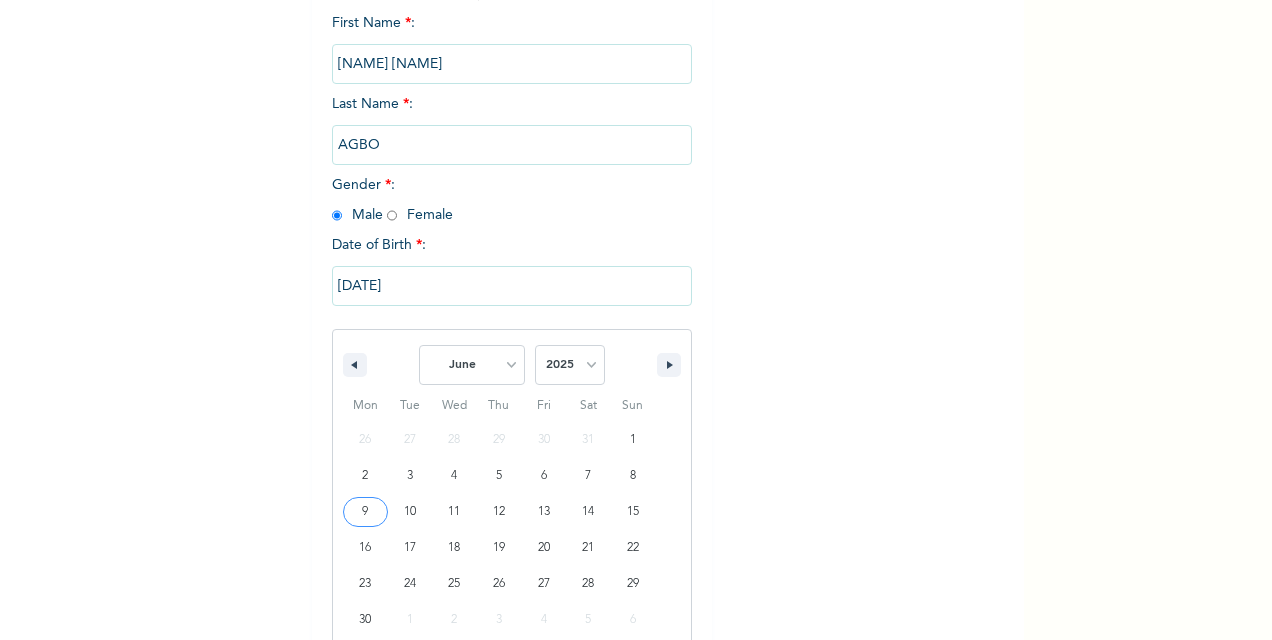 scroll, scrollTop: 66, scrollLeft: 0, axis: vertical 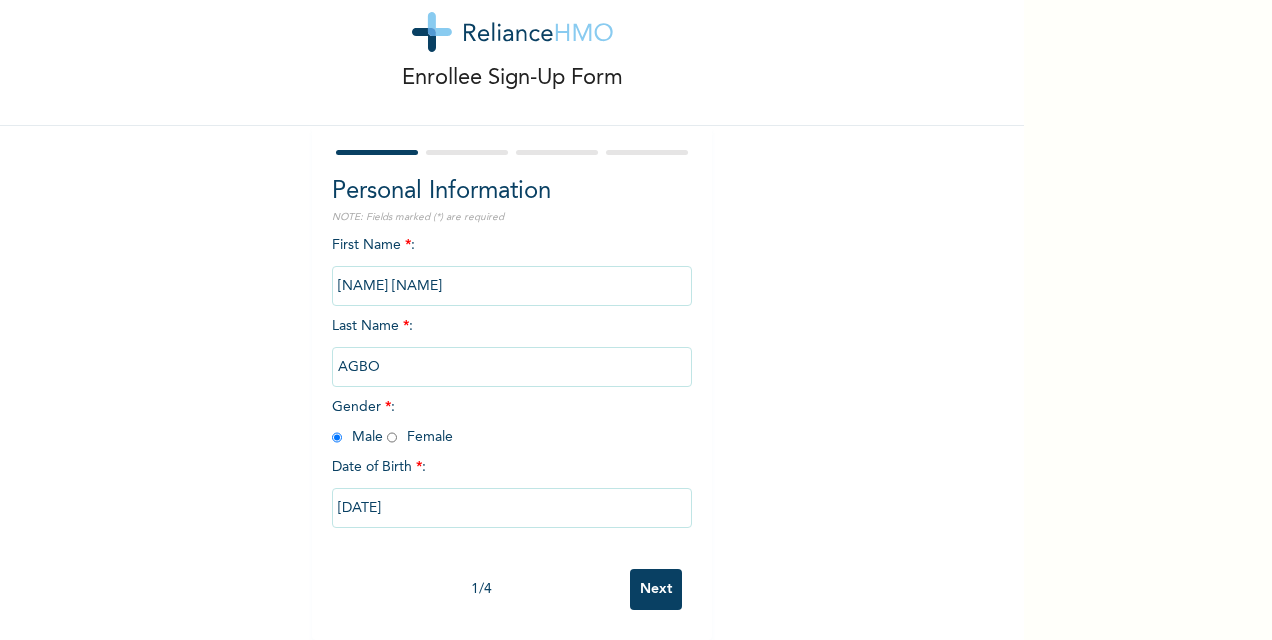 click on "[DATE]" at bounding box center [512, 508] 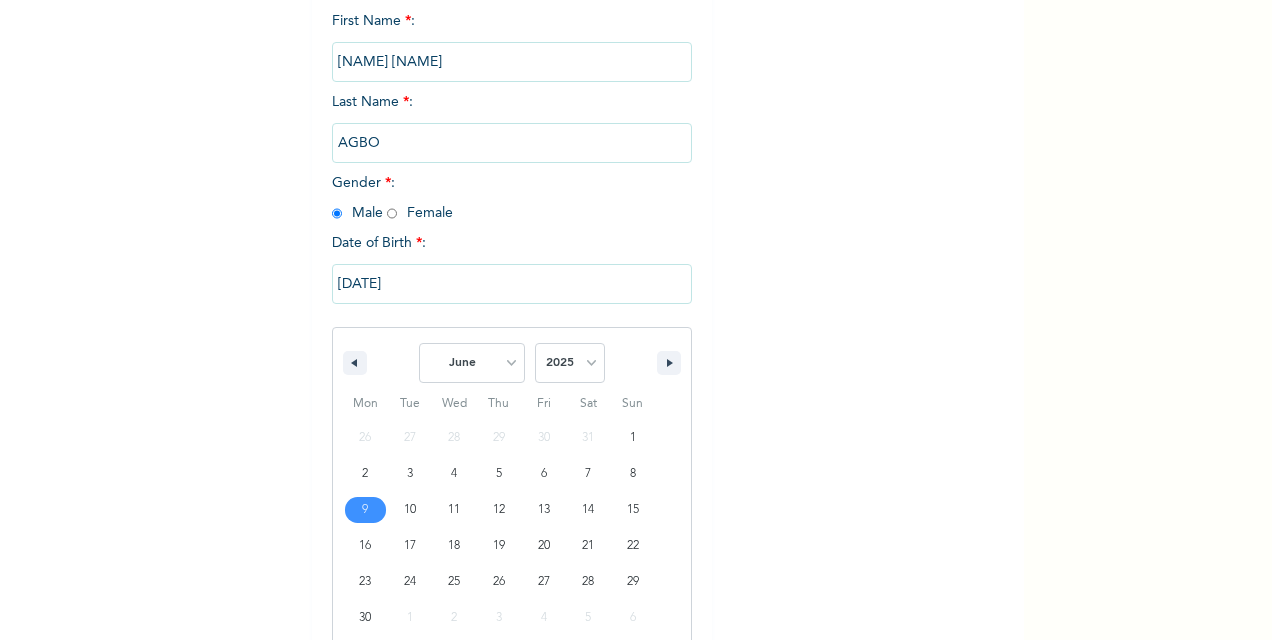 scroll, scrollTop: 306, scrollLeft: 0, axis: vertical 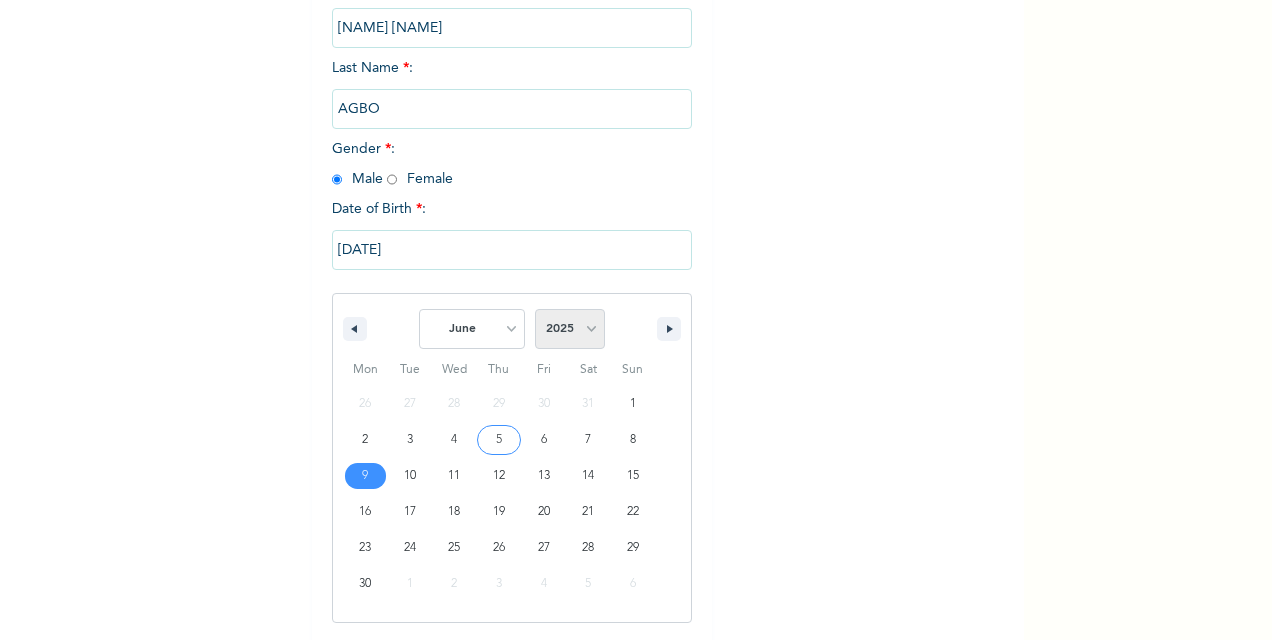 click on "2025 2024 2023 2022 2021 2020 2019 2018 2017 2016 2015 2014 2013 2012 2011 2010 2009 2008 2007 2006 2005 2004 2003 2002 2001 2000 1999 1998 1997 1996 1995 1994 1993 1992 1991 1990 1989 1988 1987 1986 1985 1984 1983 1982 1981 1980 1979 1978 1977 1976 1975 1974 1973 1972 1971 1970 1969 1968 1967 1966 1965 1964 1963 1962 1961 1960 1959 1958 1957 1956 1955 1954 1953 1952 1951 1950 1949 1948 1947 1946 1945 1944 1943 1942 1941 1940 1939 1938 1937 1936 1935 1934 1933 1932 1931 1930 1929 1928 1927 1926 1925 1924 1923 1922 1921 1920 1919 1918 1917 1916 1915 1914 1913 1912 1911 1910 1909 1908 1907 1906 1905" at bounding box center (570, 329) 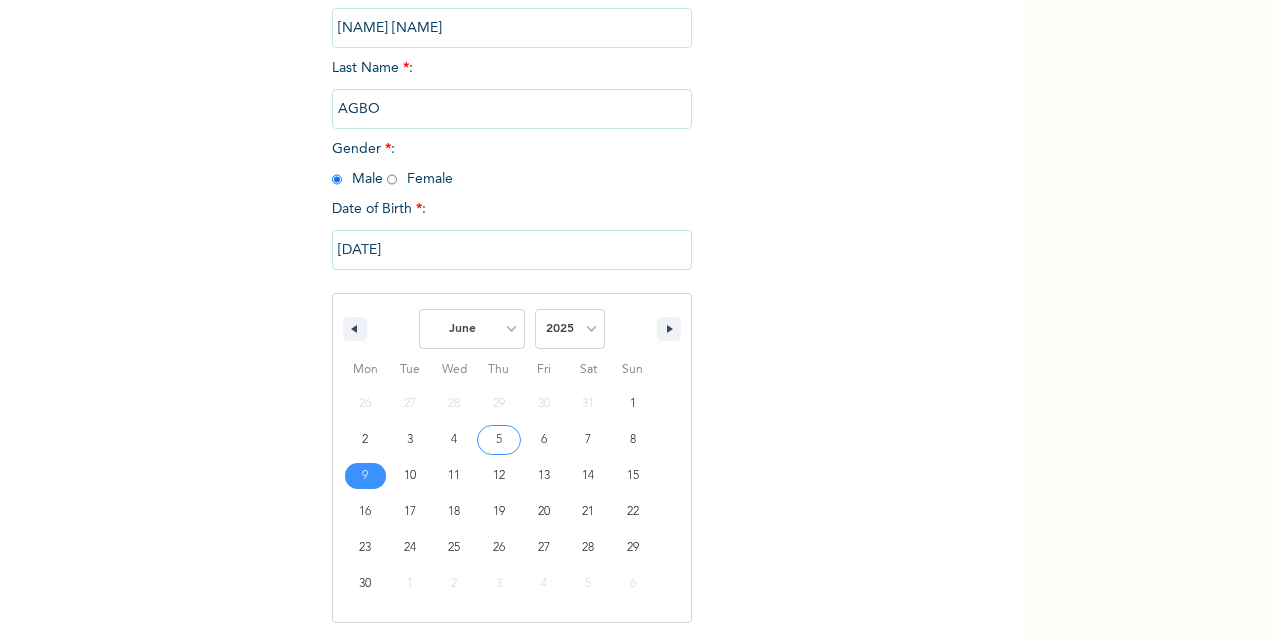 select on "2007" 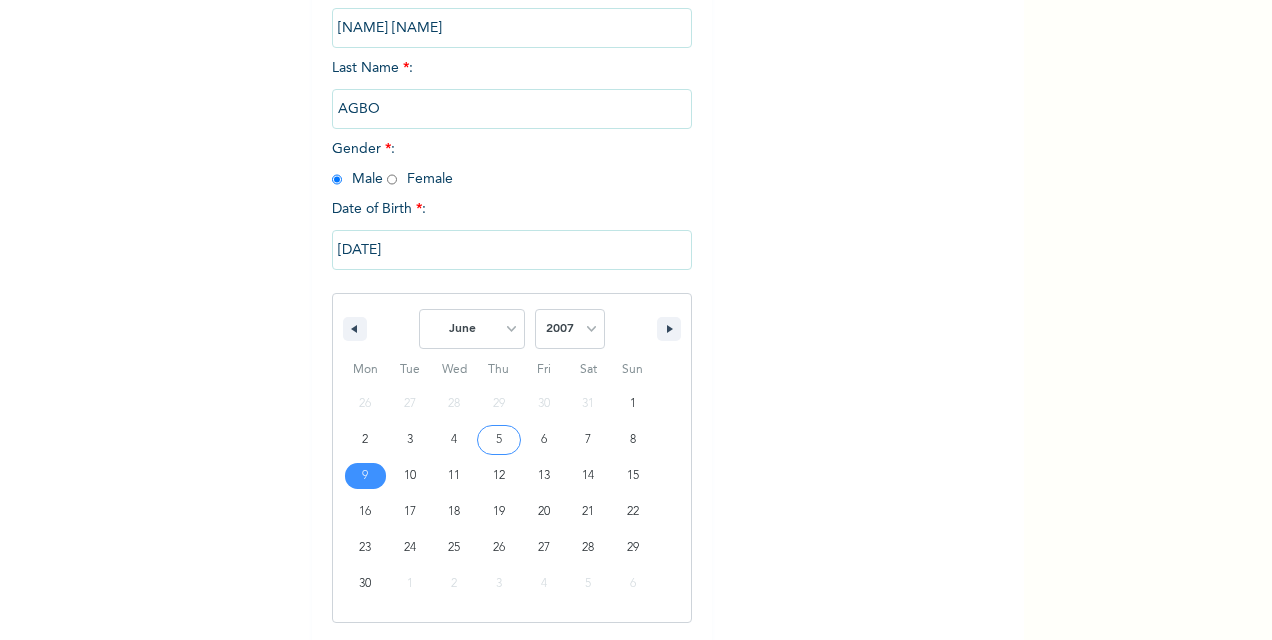 click on "2025 2024 2023 2022 2021 2020 2019 2018 2017 2016 2015 2014 2013 2012 2011 2010 2009 2008 2007 2006 2005 2004 2003 2002 2001 2000 1999 1998 1997 1996 1995 1994 1993 1992 1991 1990 1989 1988 1987 1986 1985 1984 1983 1982 1981 1980 1979 1978 1977 1976 1975 1974 1973 1972 1971 1970 1969 1968 1967 1966 1965 1964 1963 1962 1961 1960 1959 1958 1957 1956 1955 1954 1953 1952 1951 1950 1949 1948 1947 1946 1945 1944 1943 1942 1941 1940 1939 1938 1937 1936 1935 1934 1933 1932 1931 1930 1929 1928 1927 1926 1925 1924 1923 1922 1921 1920 1919 1918 1917 1916 1915 1914 1913 1912 1911 1910 1909 1908 1907 1906 1905" at bounding box center (570, 329) 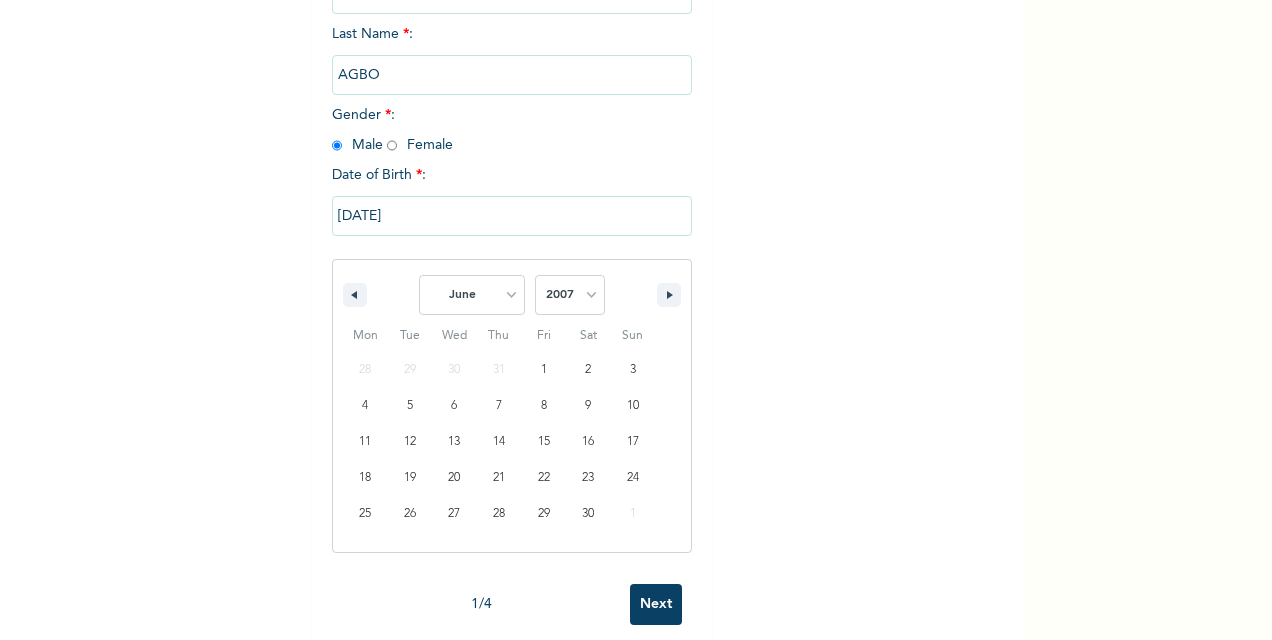 scroll, scrollTop: 372, scrollLeft: 0, axis: vertical 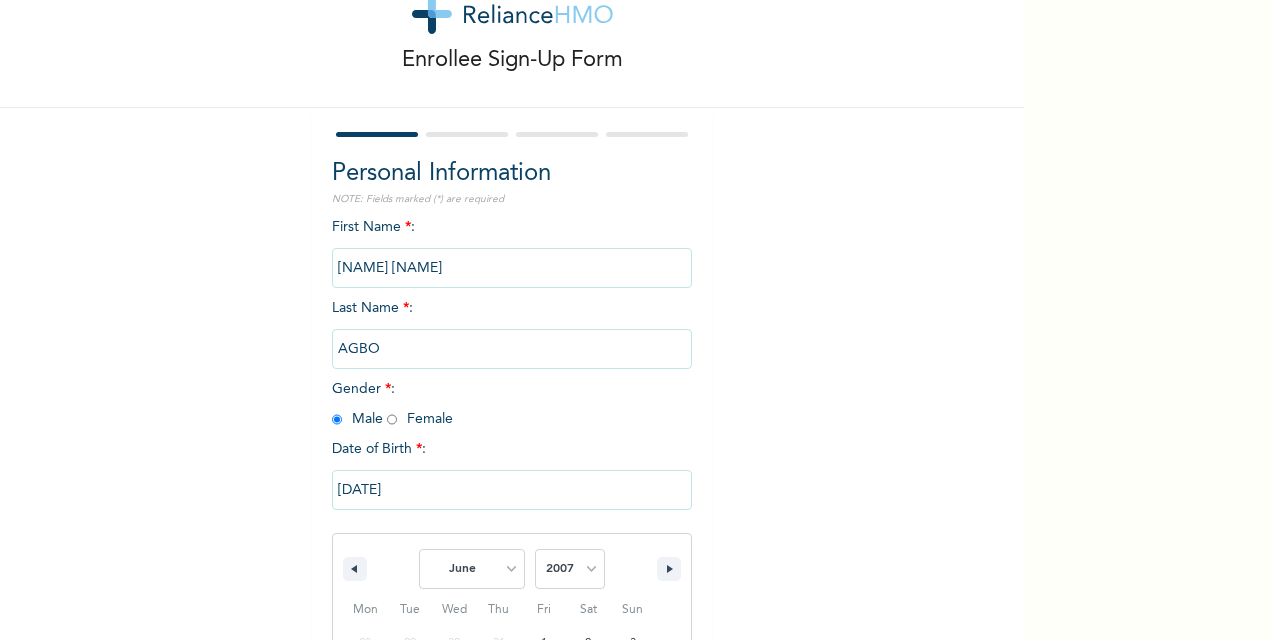 click on "Next" at bounding box center [656, 878] 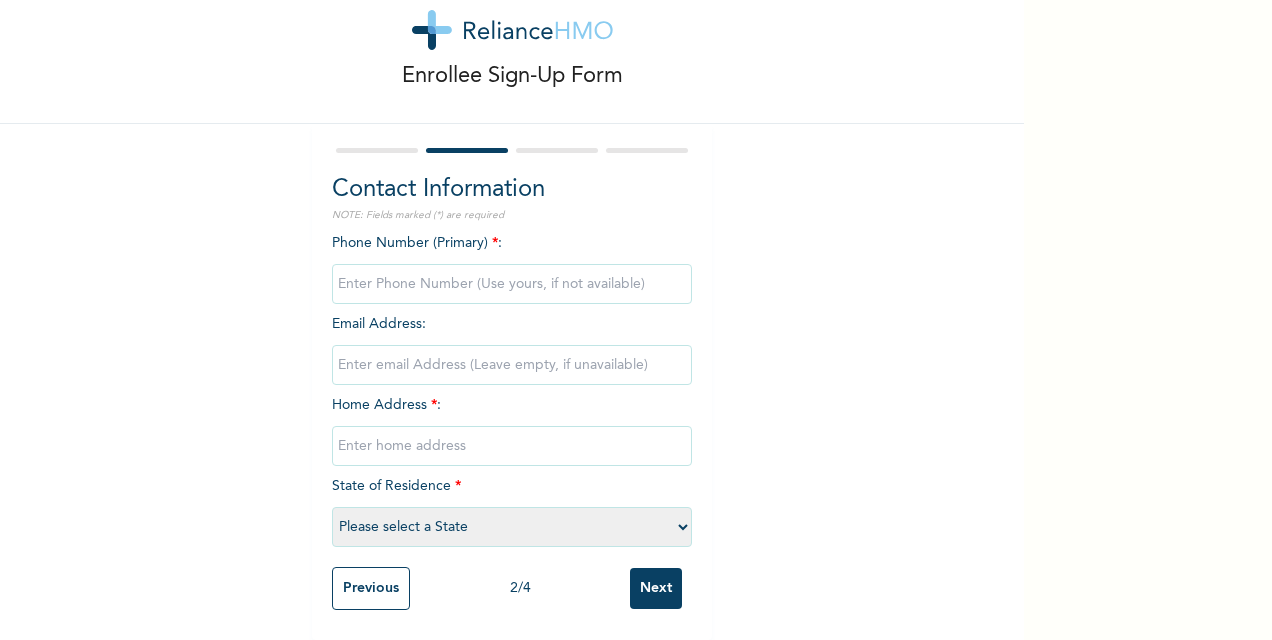 click on "Previous" at bounding box center [371, 588] 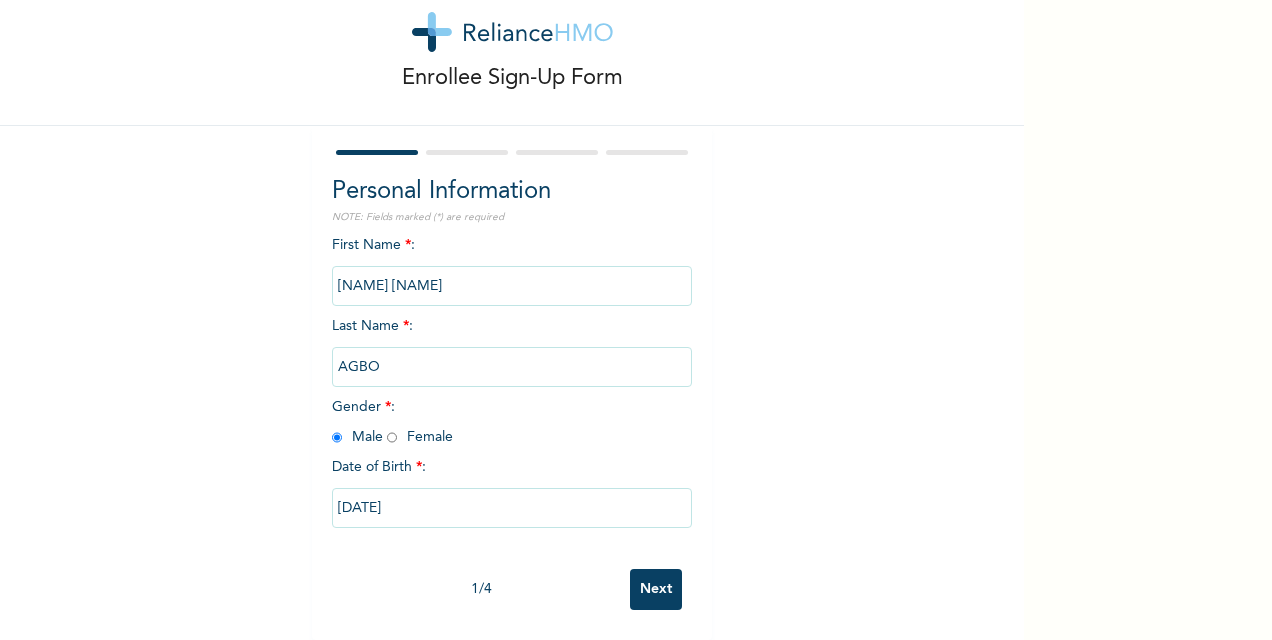 click on "[DATE]" at bounding box center [512, 508] 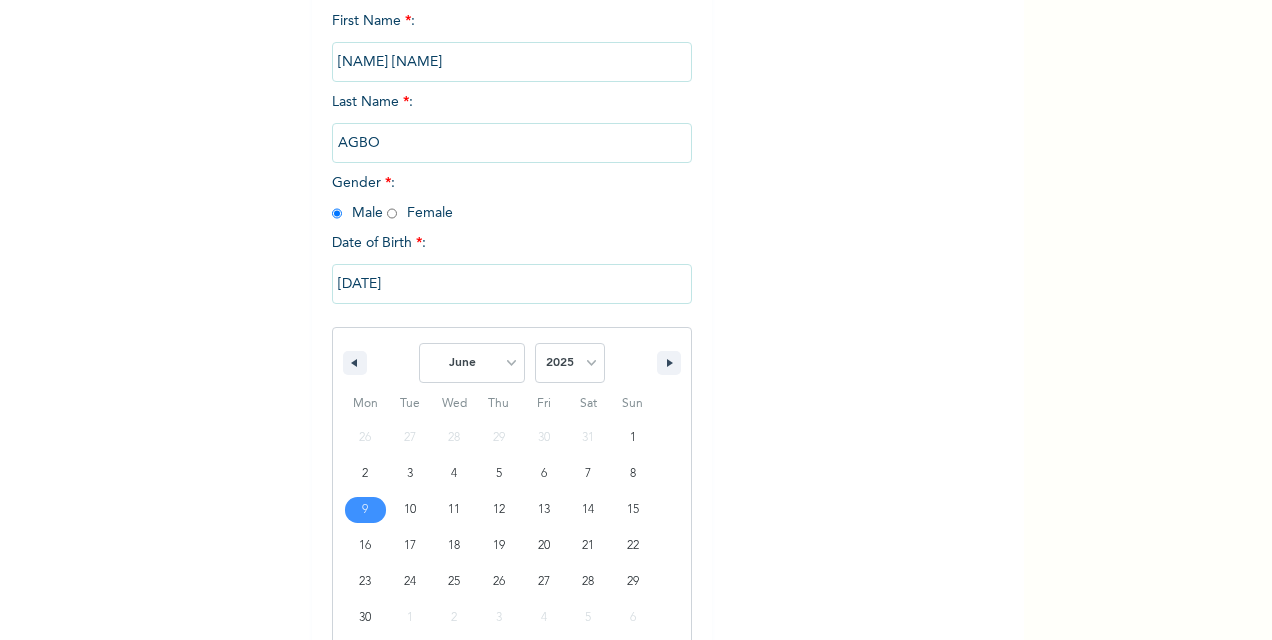 scroll, scrollTop: 306, scrollLeft: 0, axis: vertical 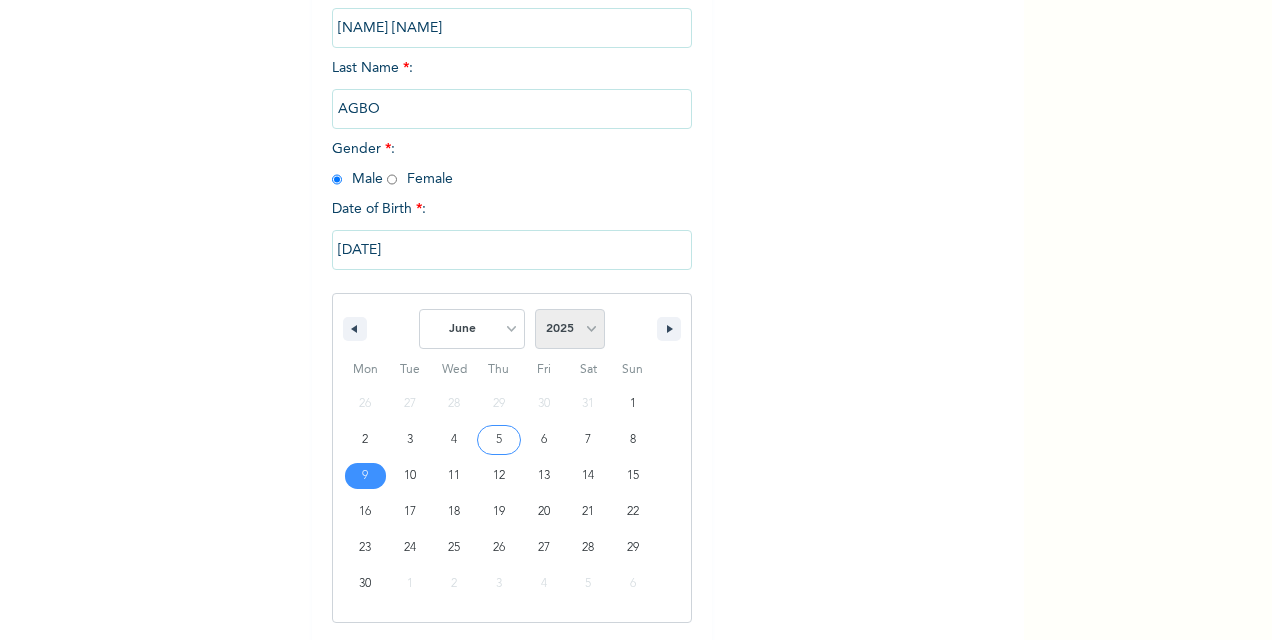 click on "2025 2024 2023 2022 2021 2020 2019 2018 2017 2016 2015 2014 2013 2012 2011 2010 2009 2008 2007 2006 2005 2004 2003 2002 2001 2000 1999 1998 1997 1996 1995 1994 1993 1992 1991 1990 1989 1988 1987 1986 1985 1984 1983 1982 1981 1980 1979 1978 1977 1976 1975 1974 1973 1972 1971 1970 1969 1968 1967 1966 1965 1964 1963 1962 1961 1960 1959 1958 1957 1956 1955 1954 1953 1952 1951 1950 1949 1948 1947 1946 1945 1944 1943 1942 1941 1940 1939 1938 1937 1936 1935 1934 1933 1932 1931 1930 1929 1928 1927 1926 1925 1924 1923 1922 1921 1920 1919 1918 1917 1916 1915 1914 1913 1912 1911 1910 1909 1908 1907 1906 1905" at bounding box center (570, 329) 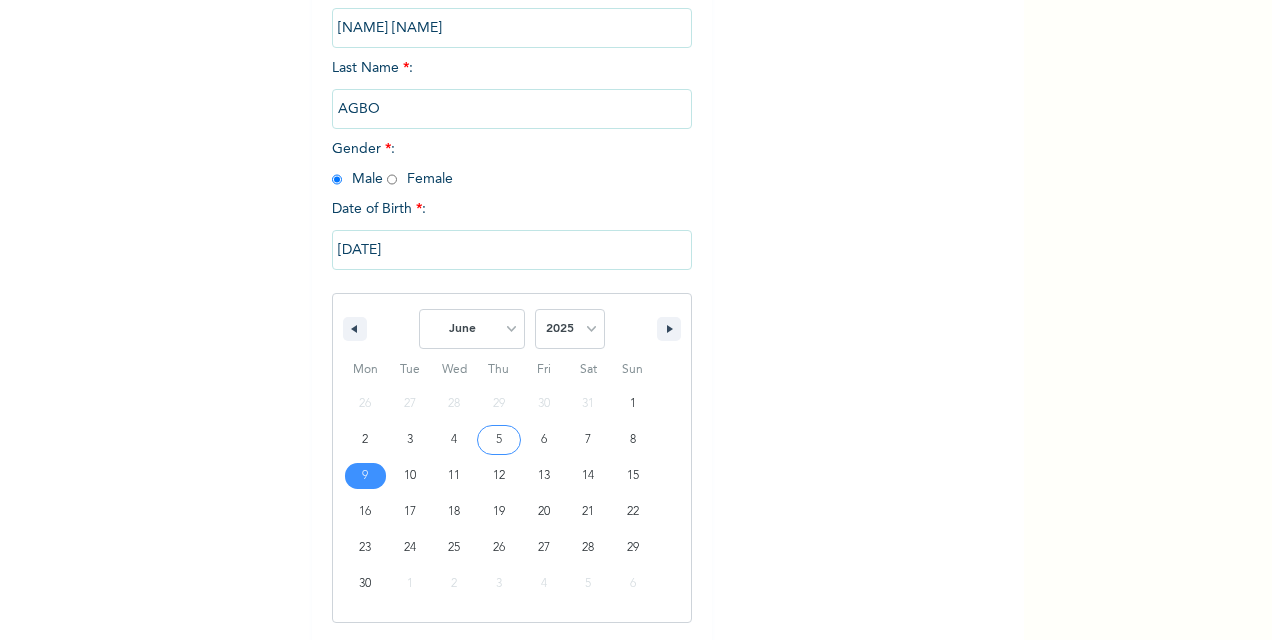 select on "2007" 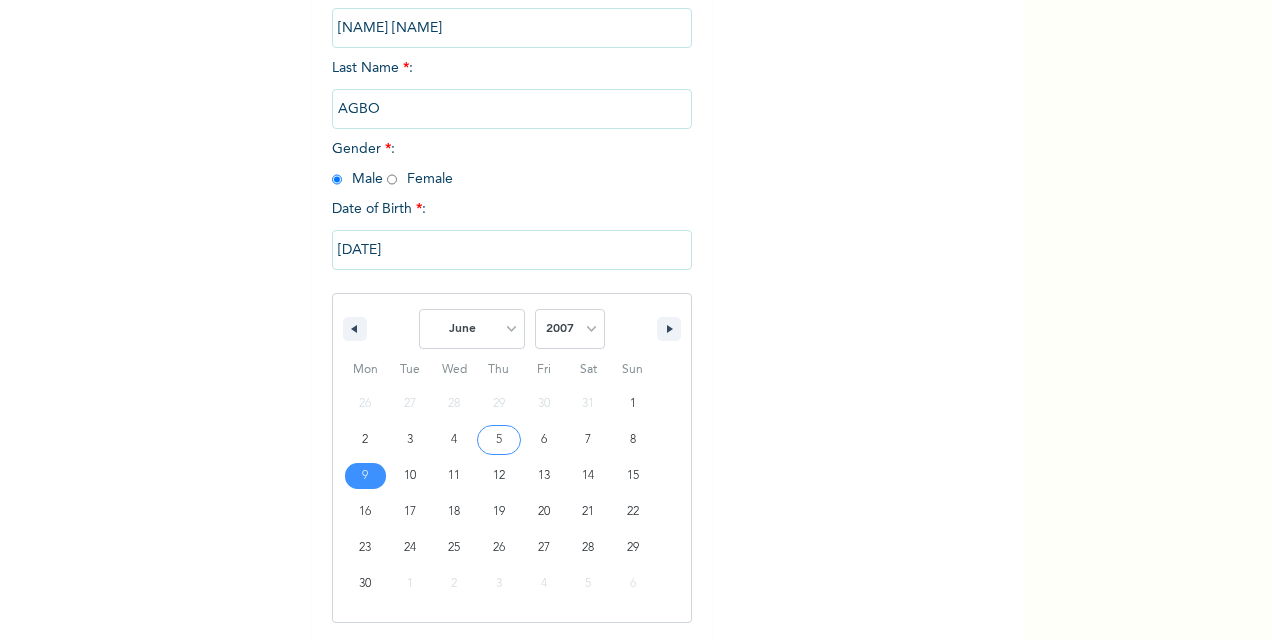 click on "2025 2024 2023 2022 2021 2020 2019 2018 2017 2016 2015 2014 2013 2012 2011 2010 2009 2008 2007 2006 2005 2004 2003 2002 2001 2000 1999 1998 1997 1996 1995 1994 1993 1992 1991 1990 1989 1988 1987 1986 1985 1984 1983 1982 1981 1980 1979 1978 1977 1976 1975 1974 1973 1972 1971 1970 1969 1968 1967 1966 1965 1964 1963 1962 1961 1960 1959 1958 1957 1956 1955 1954 1953 1952 1951 1950 1949 1948 1947 1946 1945 1944 1943 1942 1941 1940 1939 1938 1937 1936 1935 1934 1933 1932 1931 1930 1929 1928 1927 1926 1925 1924 1923 1922 1921 1920 1919 1918 1917 1916 1915 1914 1913 1912 1911 1910 1909 1908 1907 1906 1905" at bounding box center [570, 329] 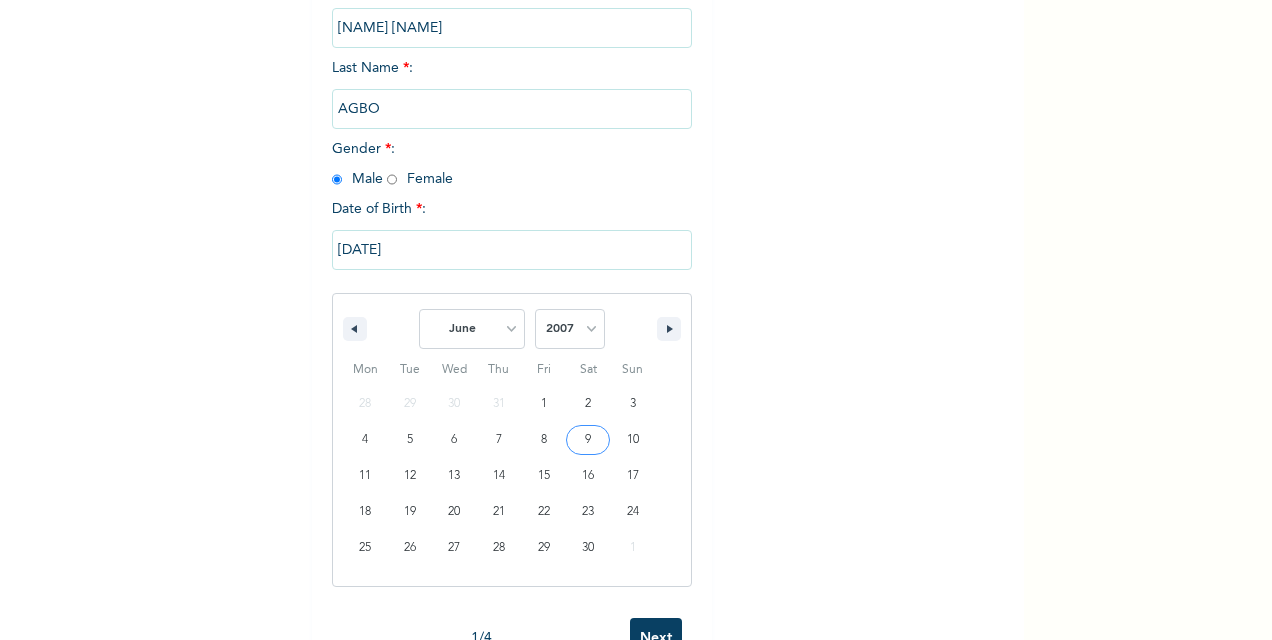 type on "[DATE]" 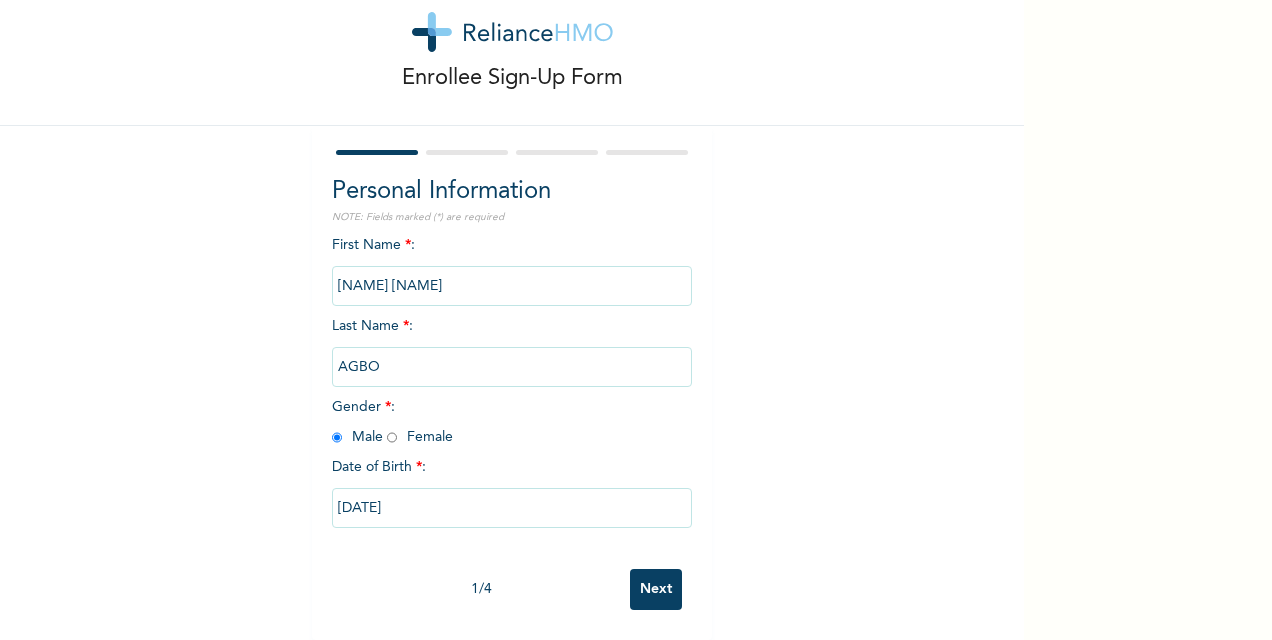 click on "Next" at bounding box center [656, 589] 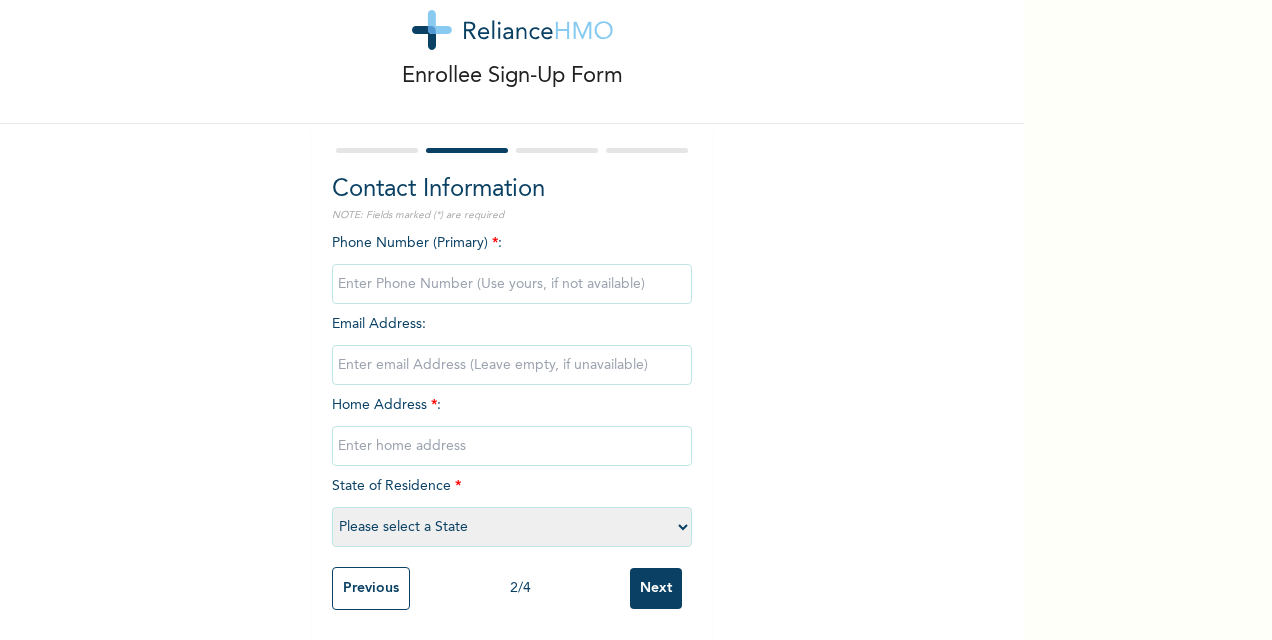 click at bounding box center [512, 284] 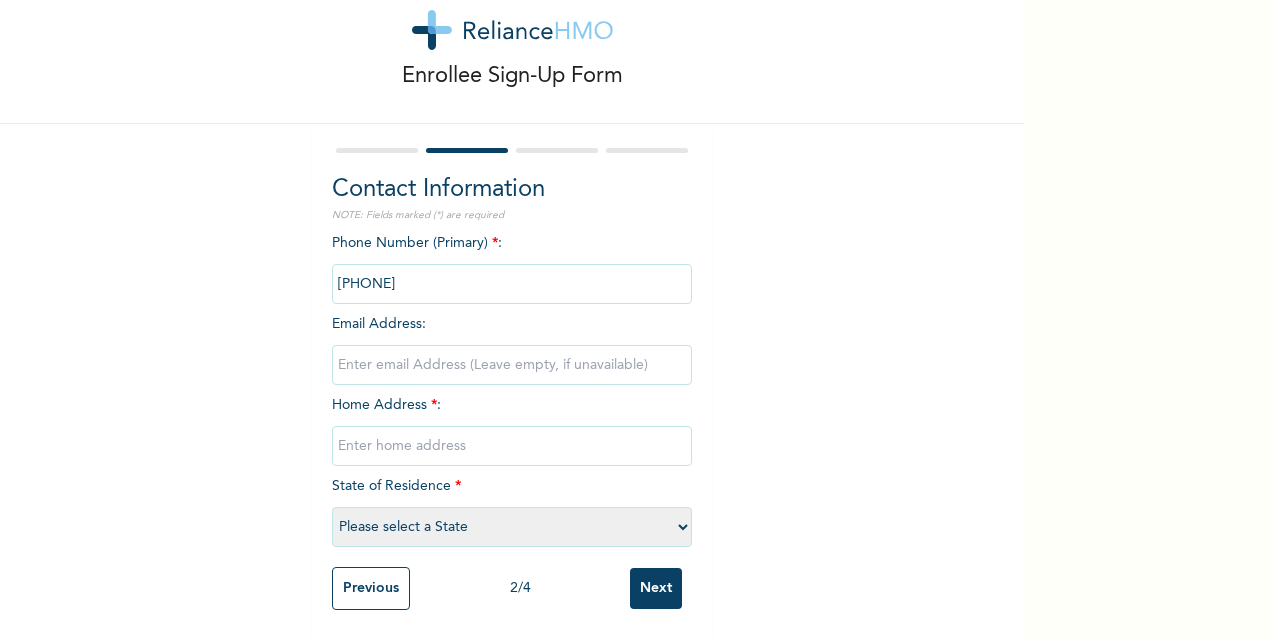 type on "[PHONE]" 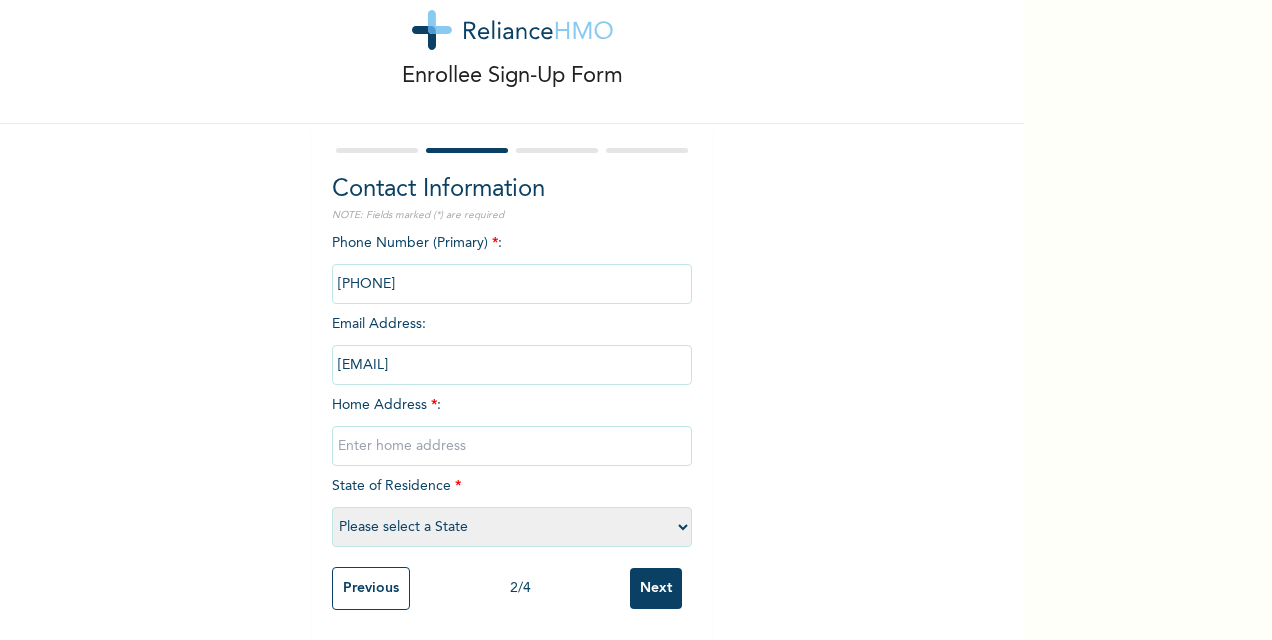 type on "[EMAIL]" 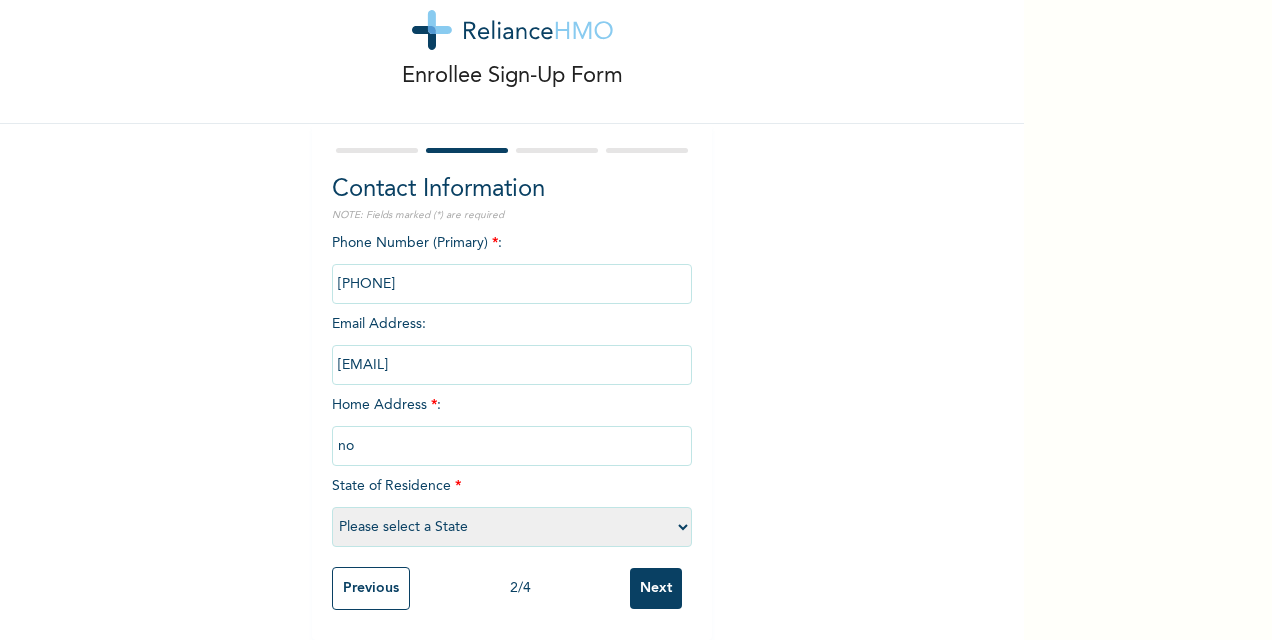 type on "n" 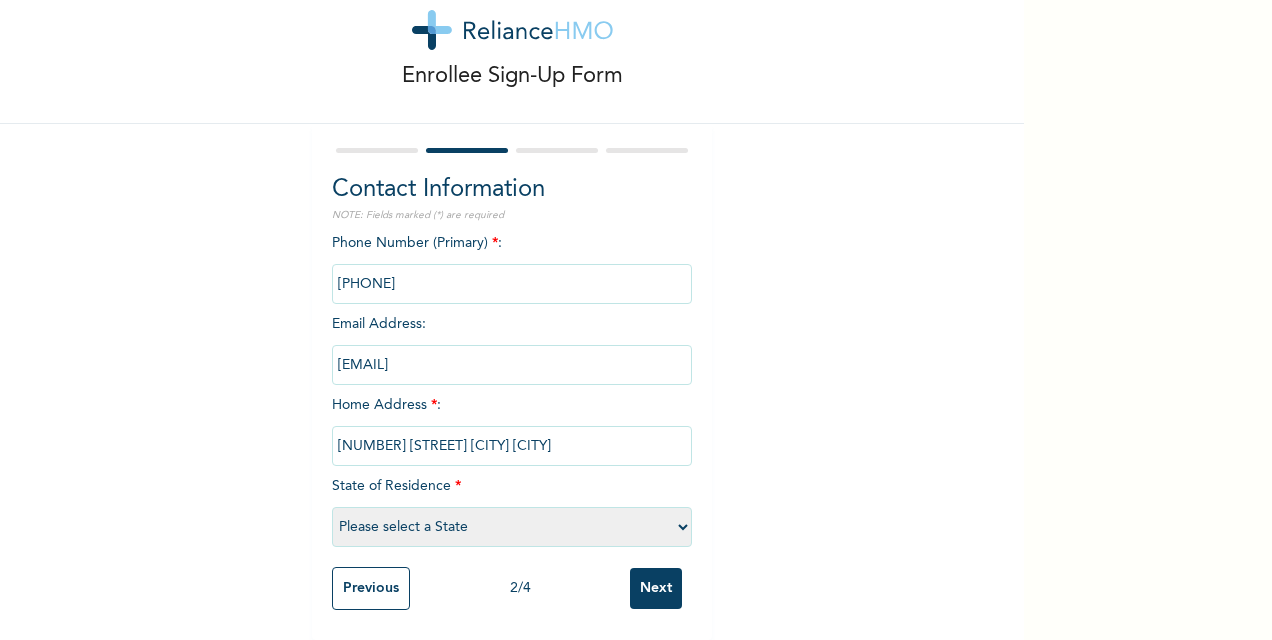scroll, scrollTop: 68, scrollLeft: 0, axis: vertical 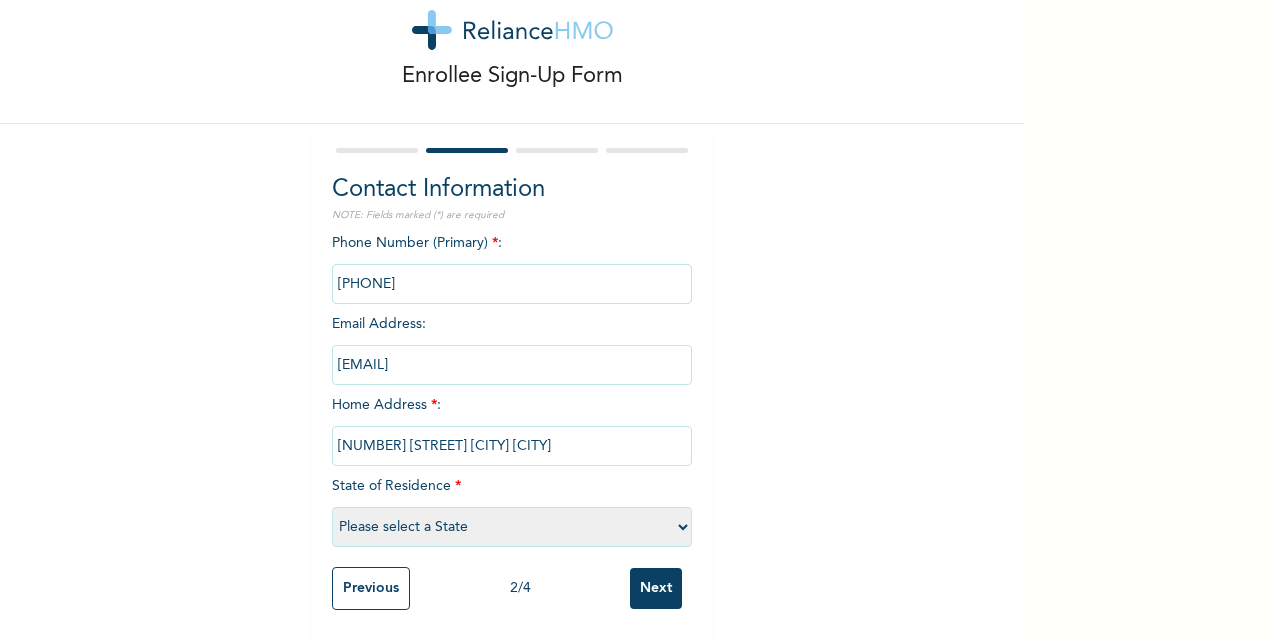 click on "Please select a State Abia Abuja (FCT) Adamawa Akwa Ibom Anambra Bauchi Bayelsa Benue Borno Cross River Delta Ebonyi Edo Ekiti Enugu Gombe Imo Jigawa Kaduna Kano Katsina Kebbi Kogi Kwara Lagos Nasarawa Niger Ogun Ondo Osun Oyo Plateau Rivers Sokoto Taraba Yobe Zamfara" at bounding box center (512, 527) 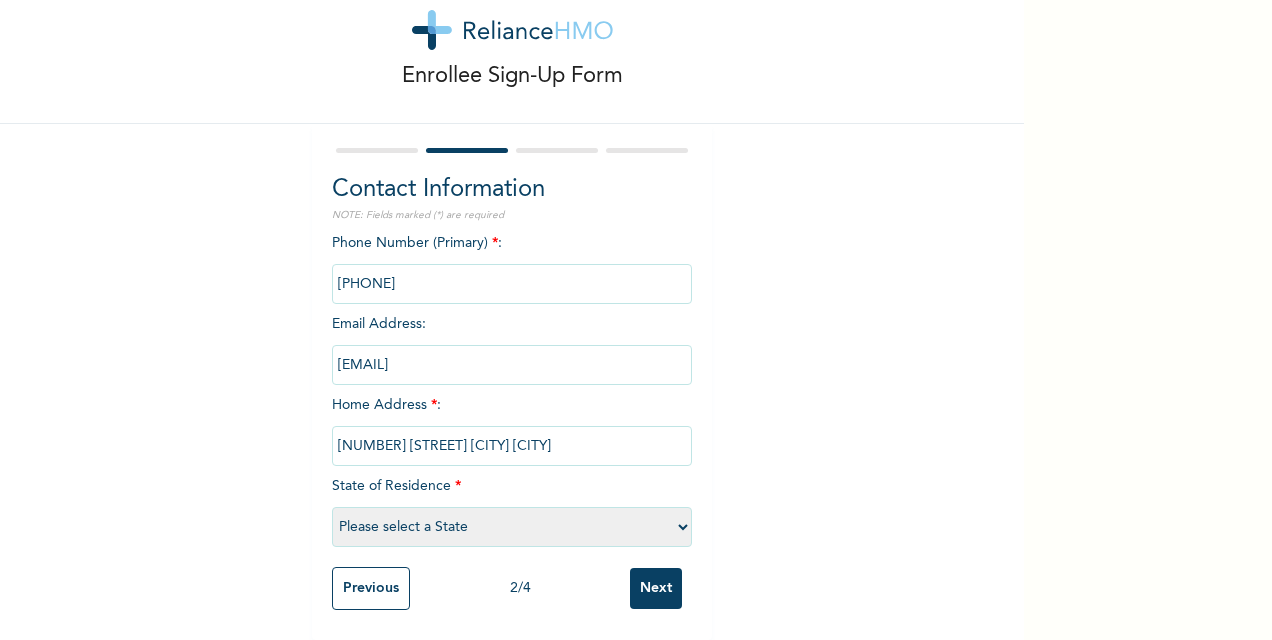select on "25" 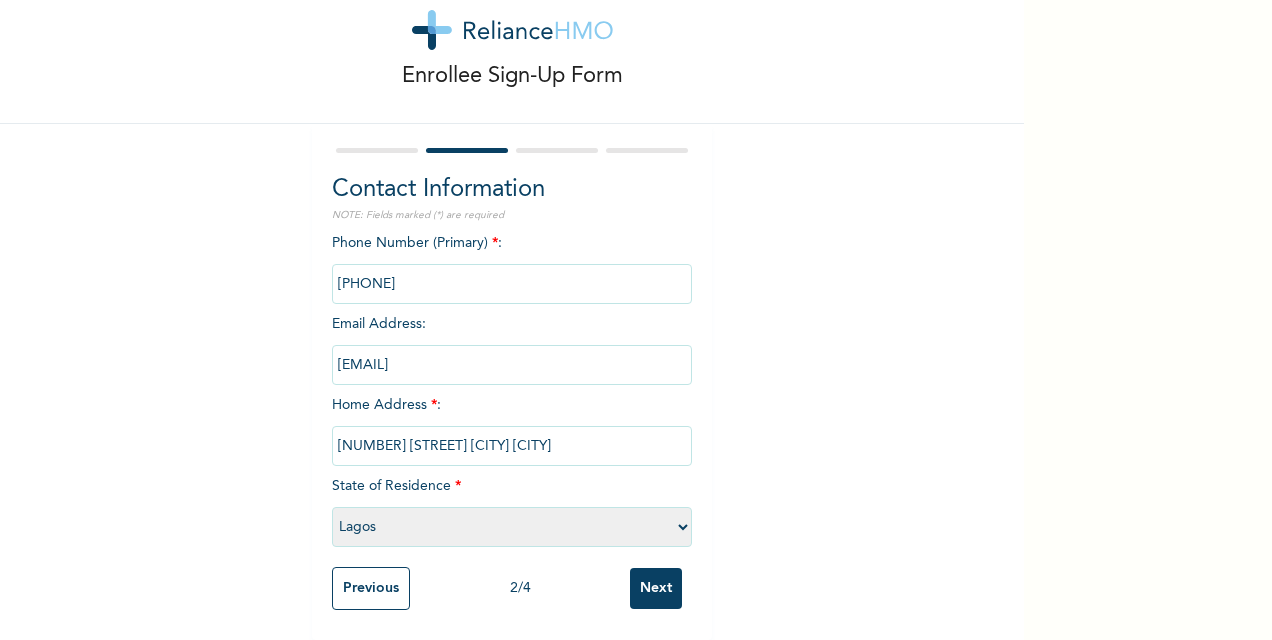 click on "Please select a State Abia Abuja (FCT) Adamawa Akwa Ibom Anambra Bauchi Bayelsa Benue Borno Cross River Delta Ebonyi Edo Ekiti Enugu Gombe Imo Jigawa Kaduna Kano Katsina Kebbi Kogi Kwara Lagos Nasarawa Niger Ogun Ondo Osun Oyo Plateau Rivers Sokoto Taraba Yobe Zamfara" at bounding box center (512, 527) 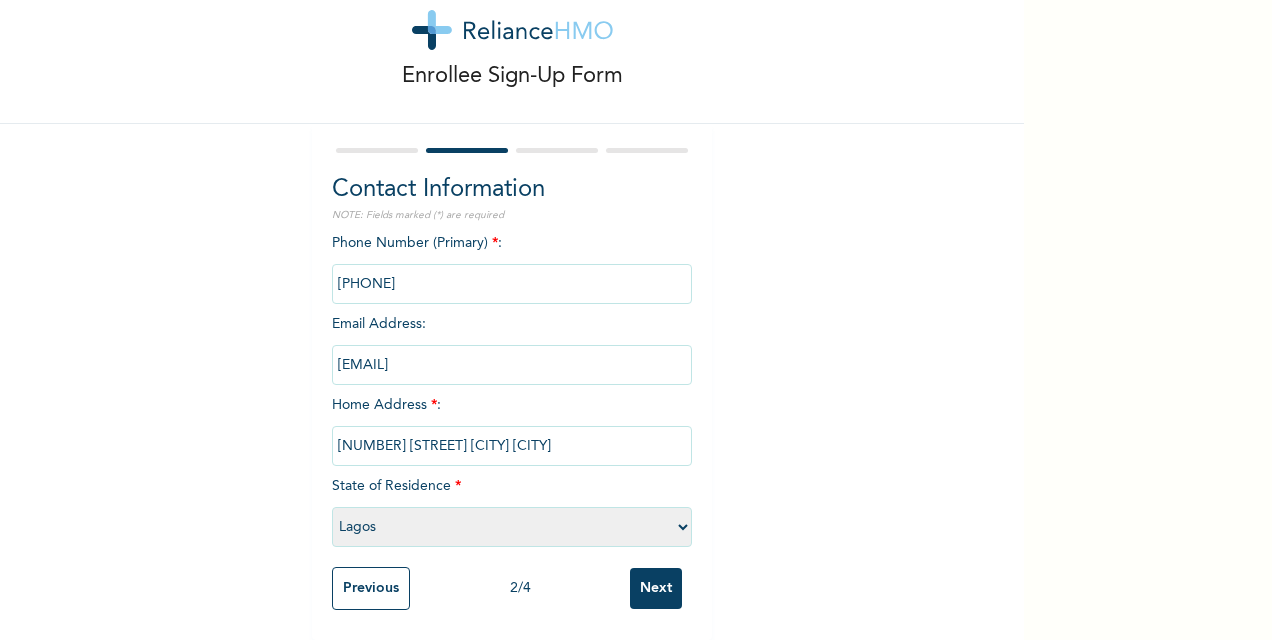 click on "Next" at bounding box center (656, 588) 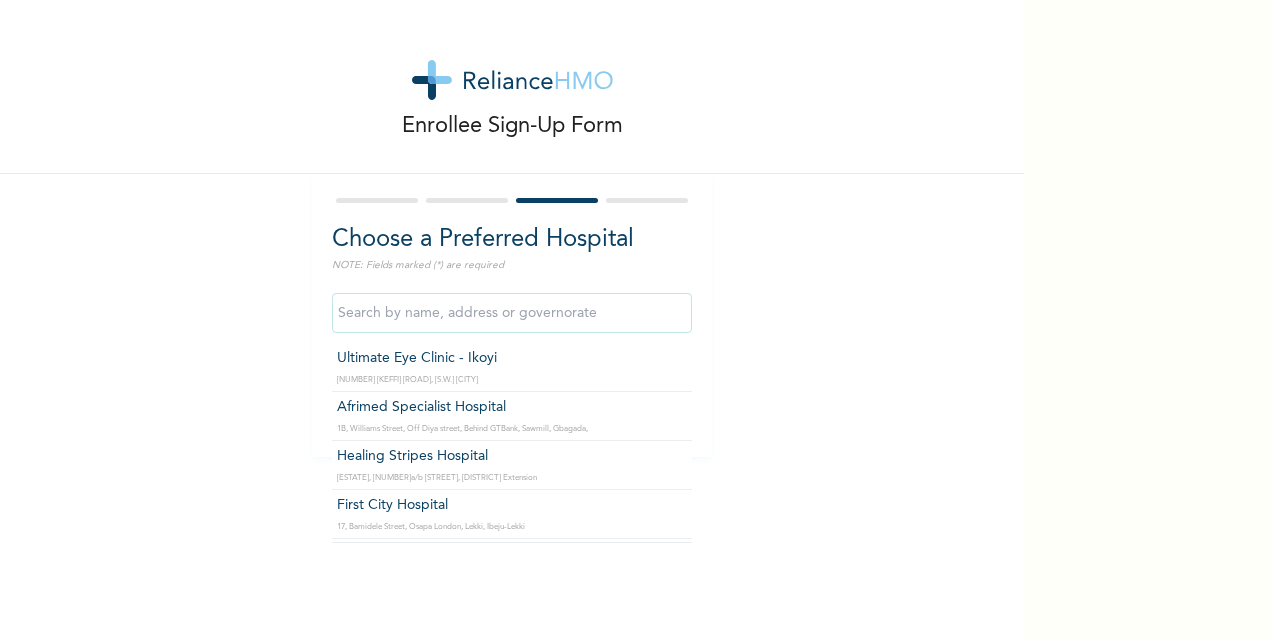 click at bounding box center [512, 313] 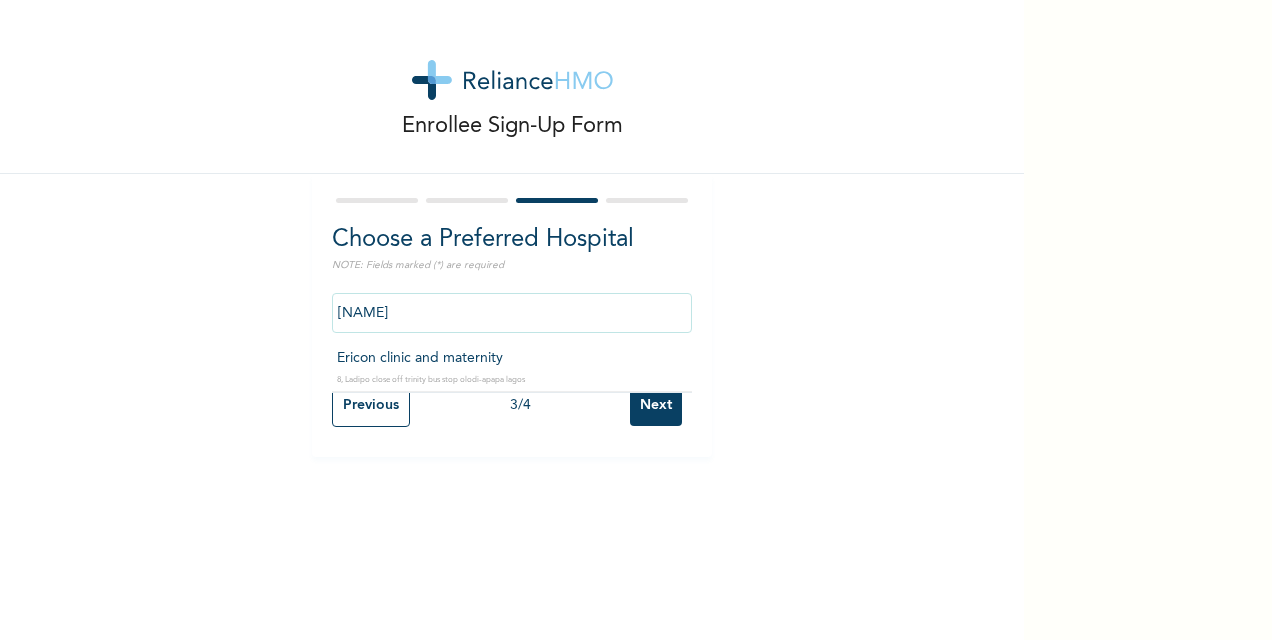 type on "Ericon clinic and maternity" 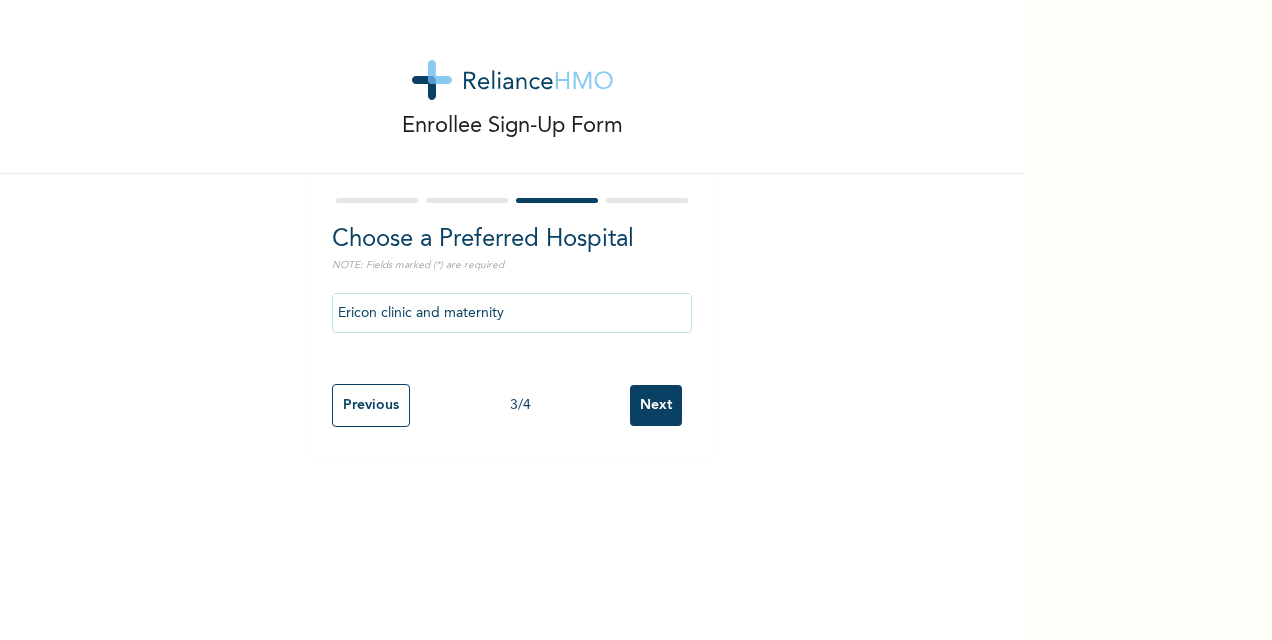 click on "Next" at bounding box center (656, 405) 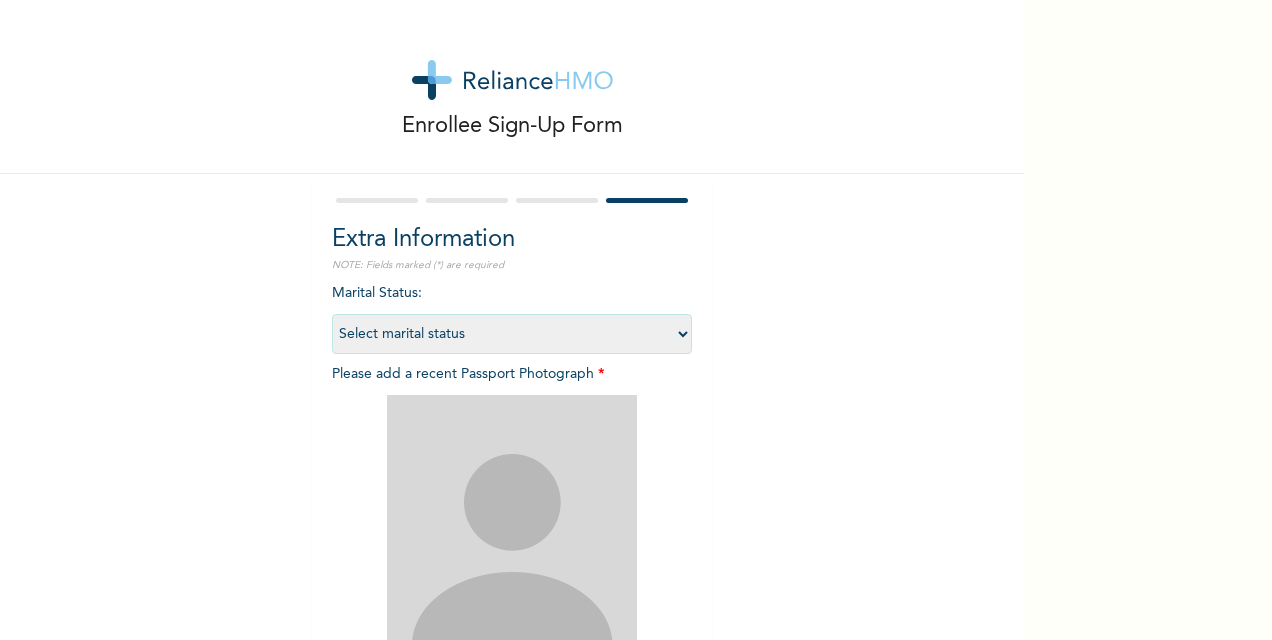 click on "Select marital status Single Married Divorced Widow/Widower" at bounding box center [512, 334] 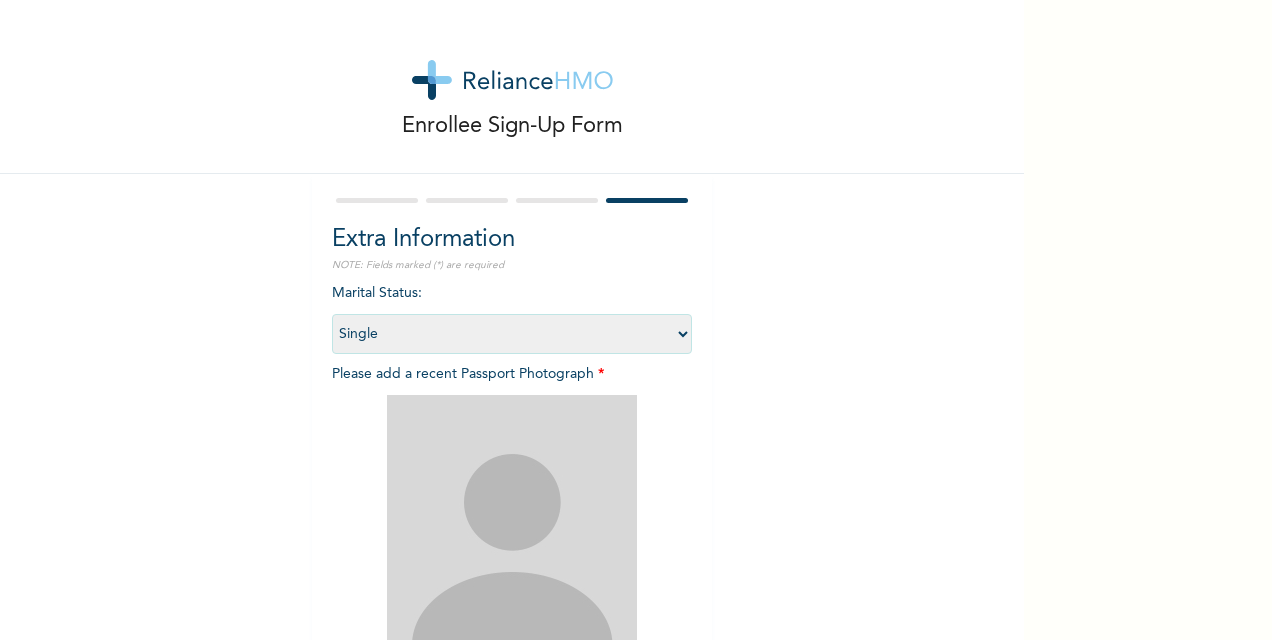 click on "Select marital status Single Married Divorced Widow/Widower" at bounding box center (512, 334) 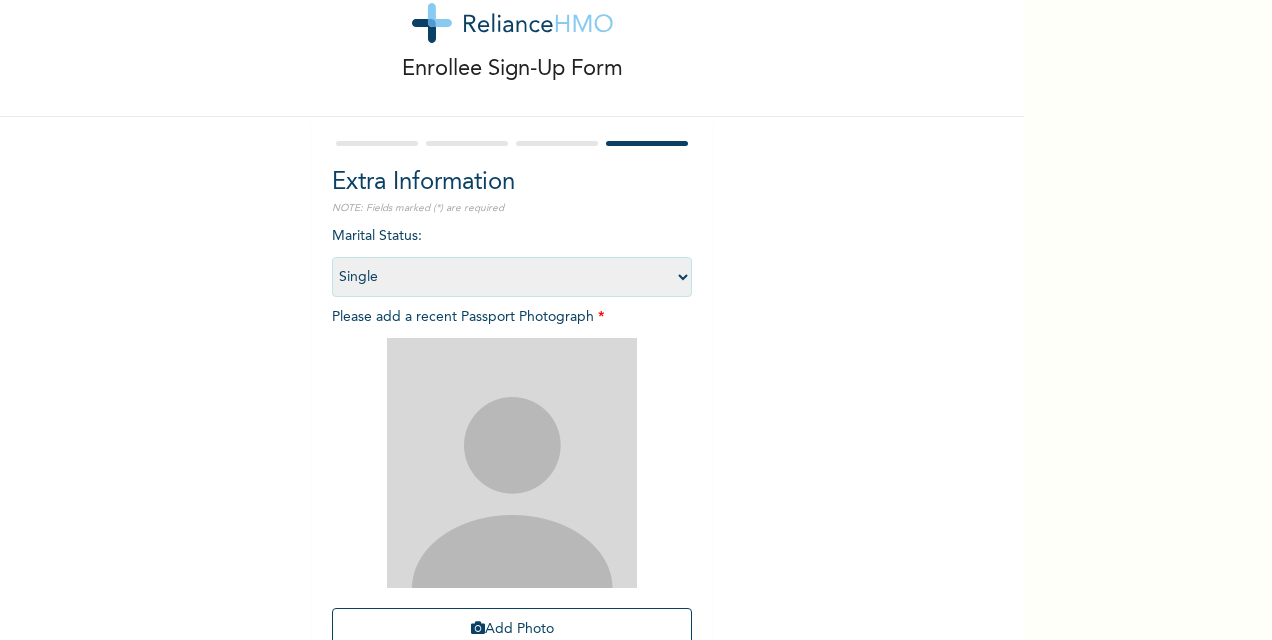 scroll, scrollTop: 100, scrollLeft: 0, axis: vertical 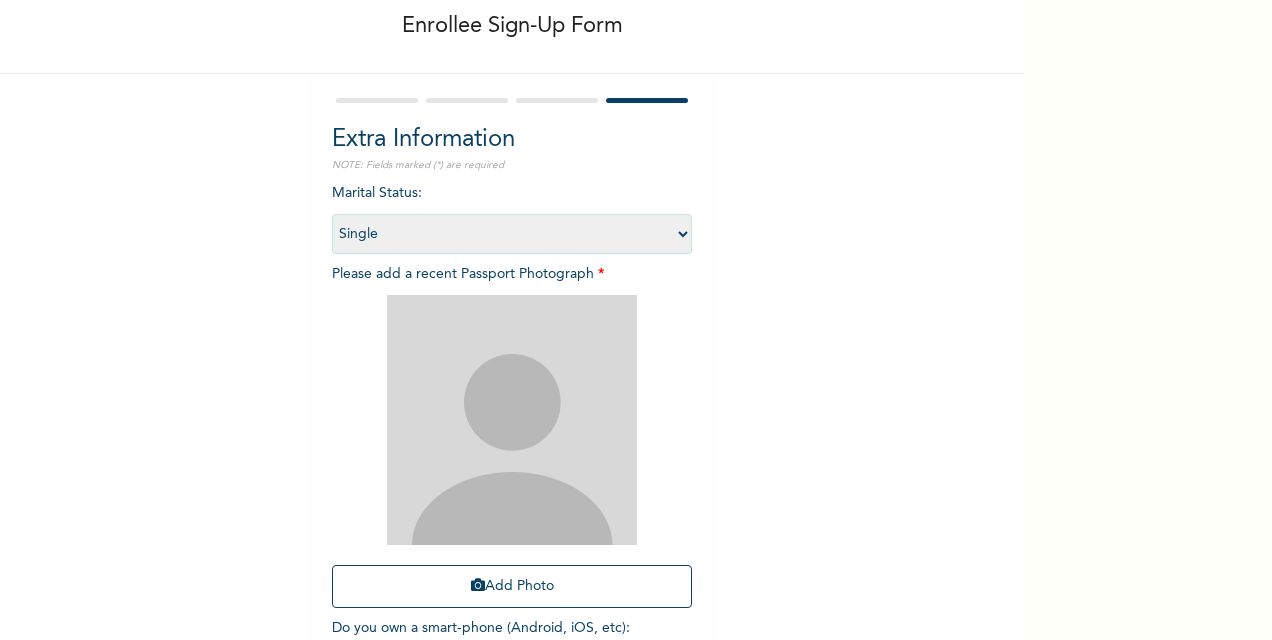drag, startPoint x: 494, startPoint y: 398, endPoint x: 493, endPoint y: 377, distance: 21.023796 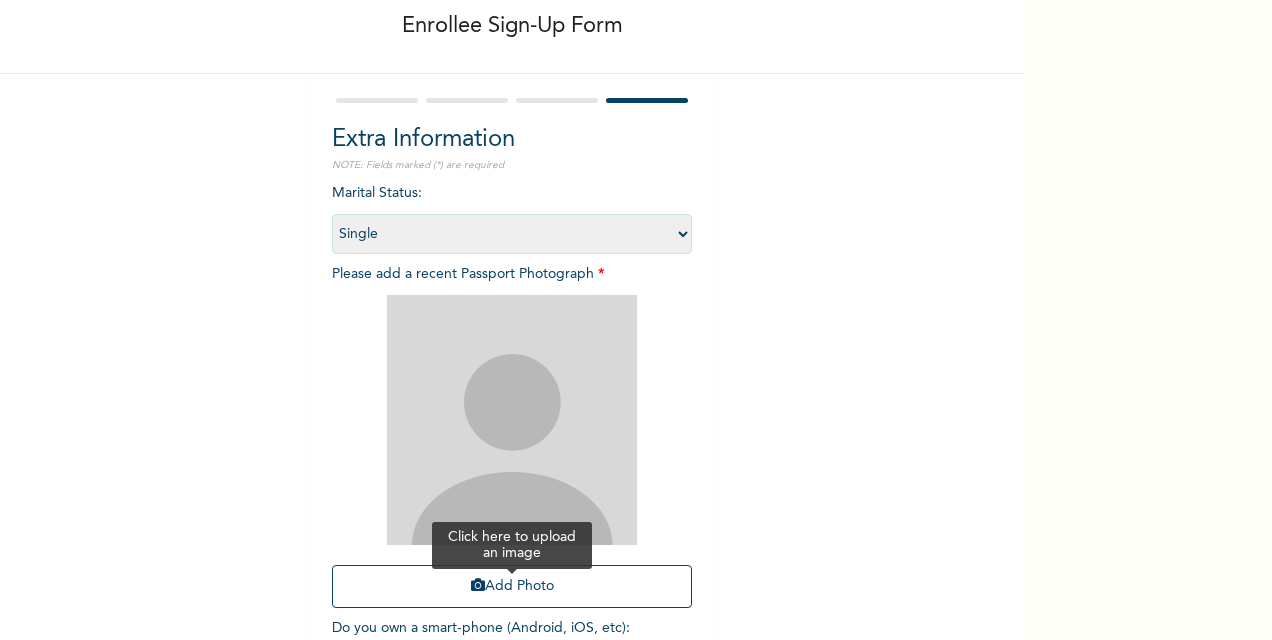 click on "Add Photo" at bounding box center (512, 586) 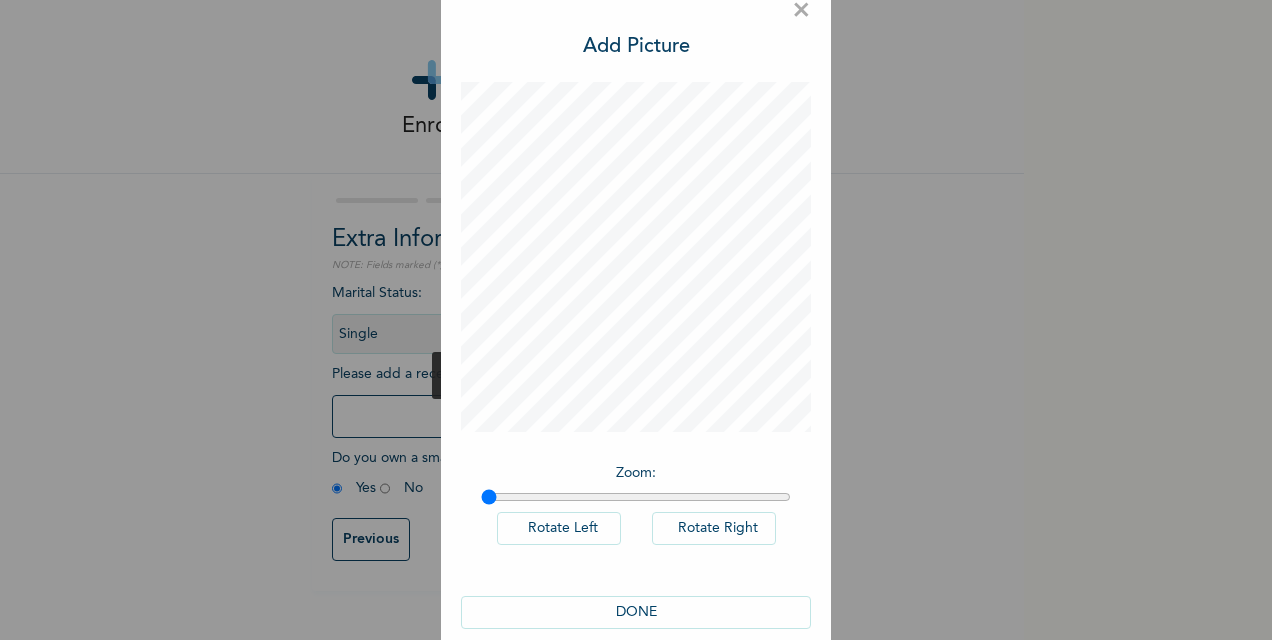 scroll, scrollTop: 57, scrollLeft: 0, axis: vertical 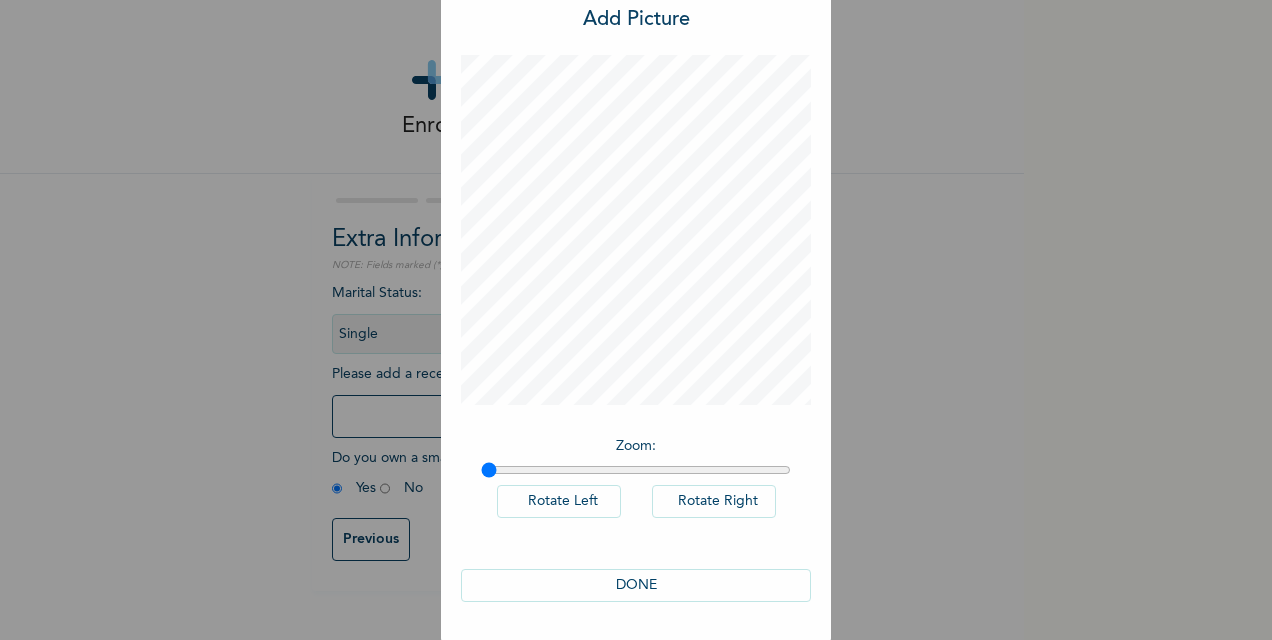 click on "DONE" at bounding box center [636, 585] 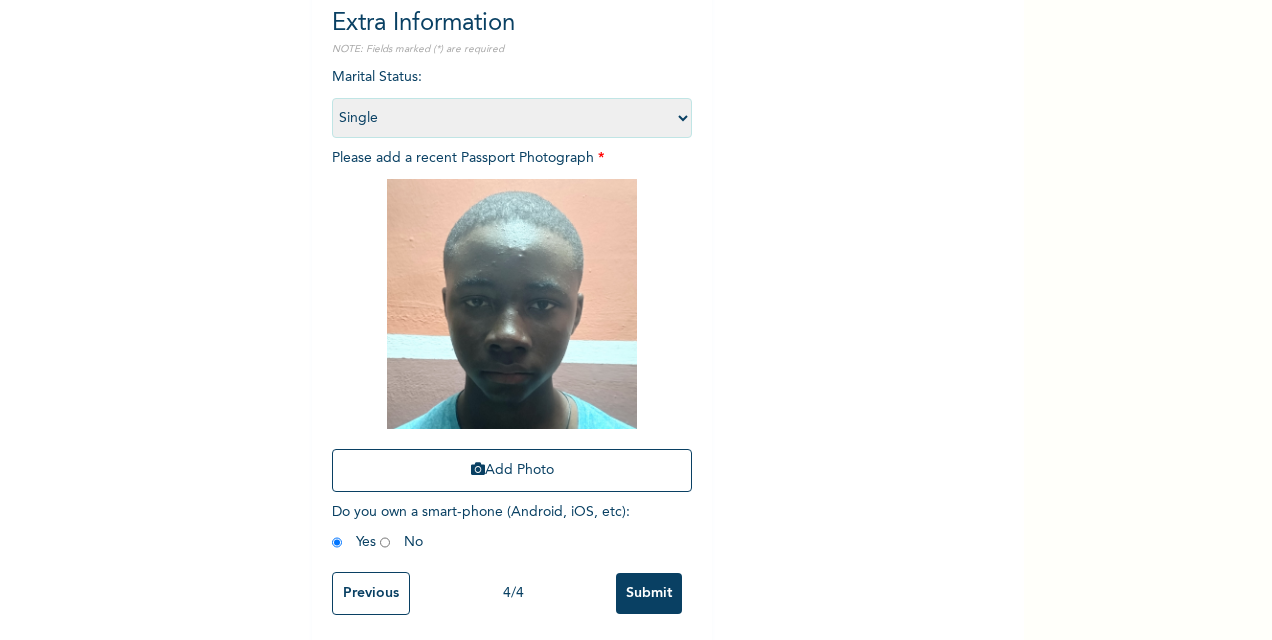 scroll, scrollTop: 238, scrollLeft: 0, axis: vertical 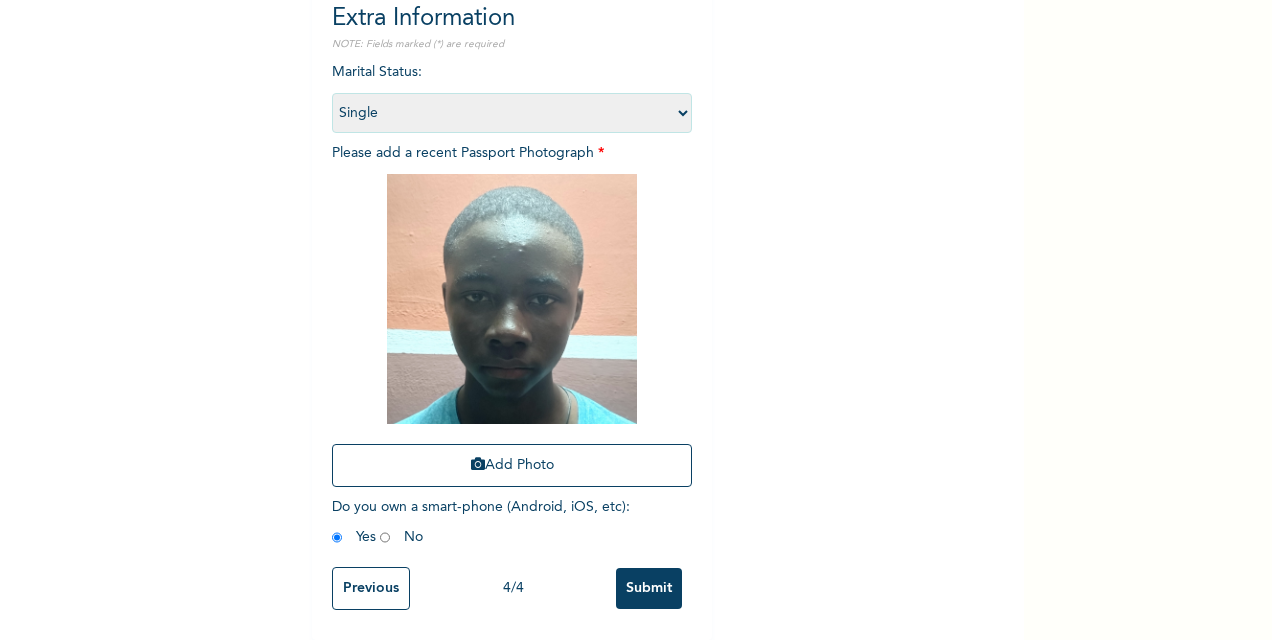 click on "Submit" at bounding box center [649, 588] 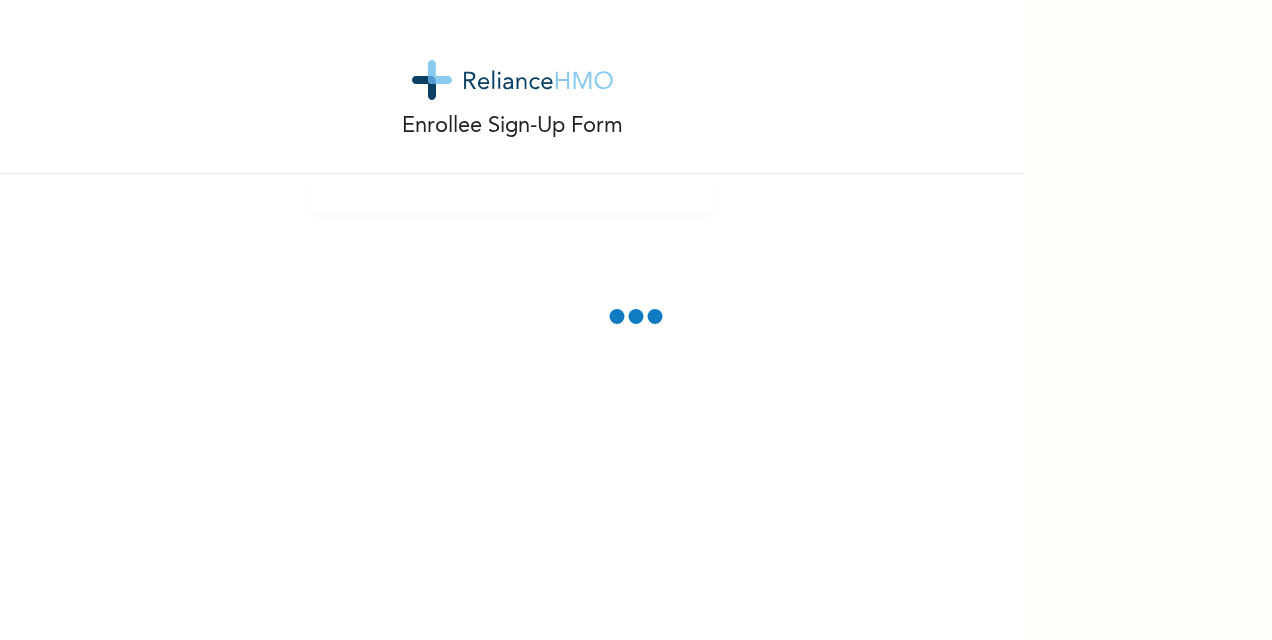 scroll, scrollTop: 0, scrollLeft: 0, axis: both 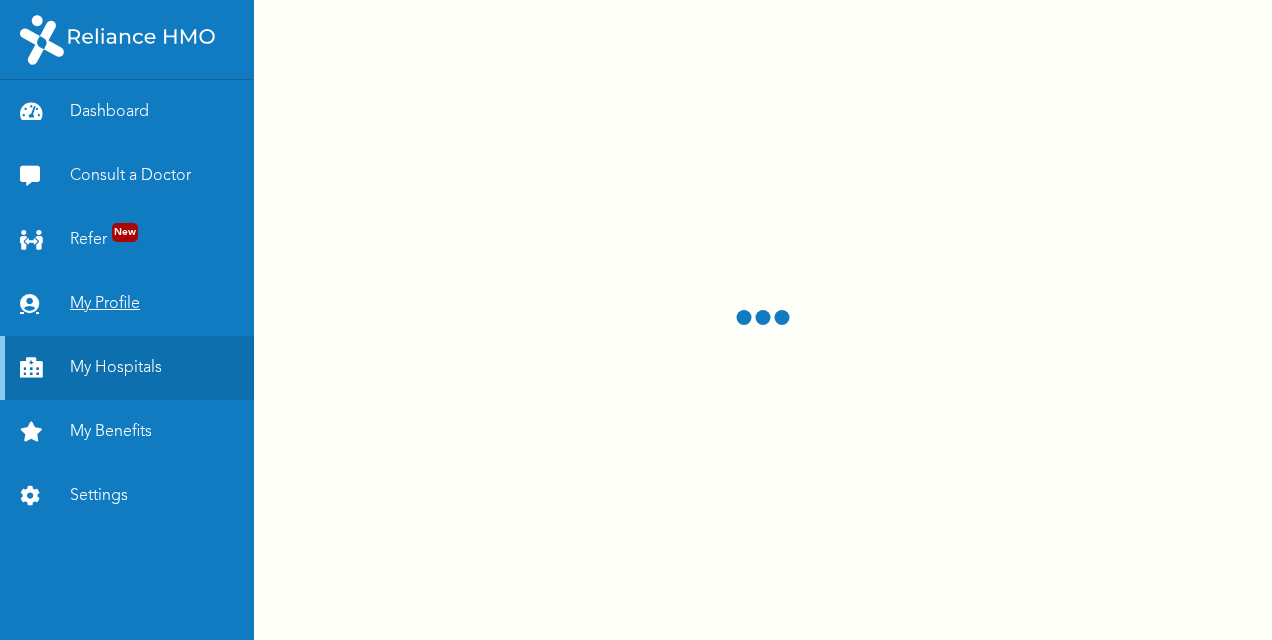 click on "My Profile" at bounding box center [127, 304] 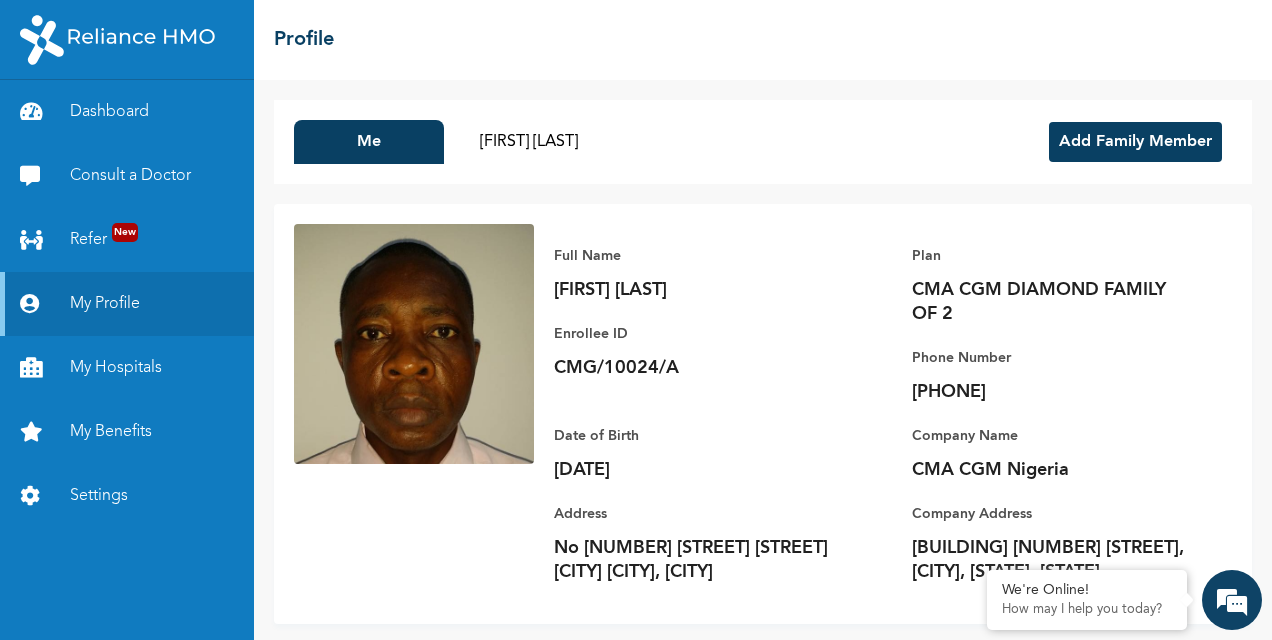 scroll, scrollTop: 24, scrollLeft: 0, axis: vertical 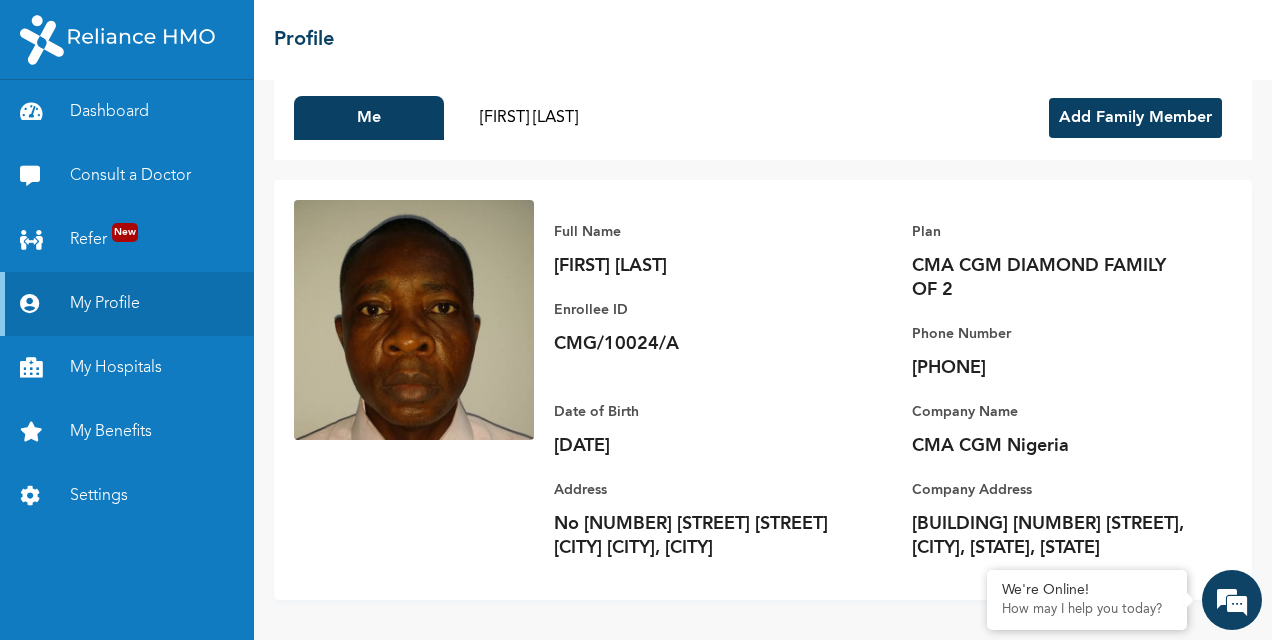 click on "Add Family Member" at bounding box center (1135, 118) 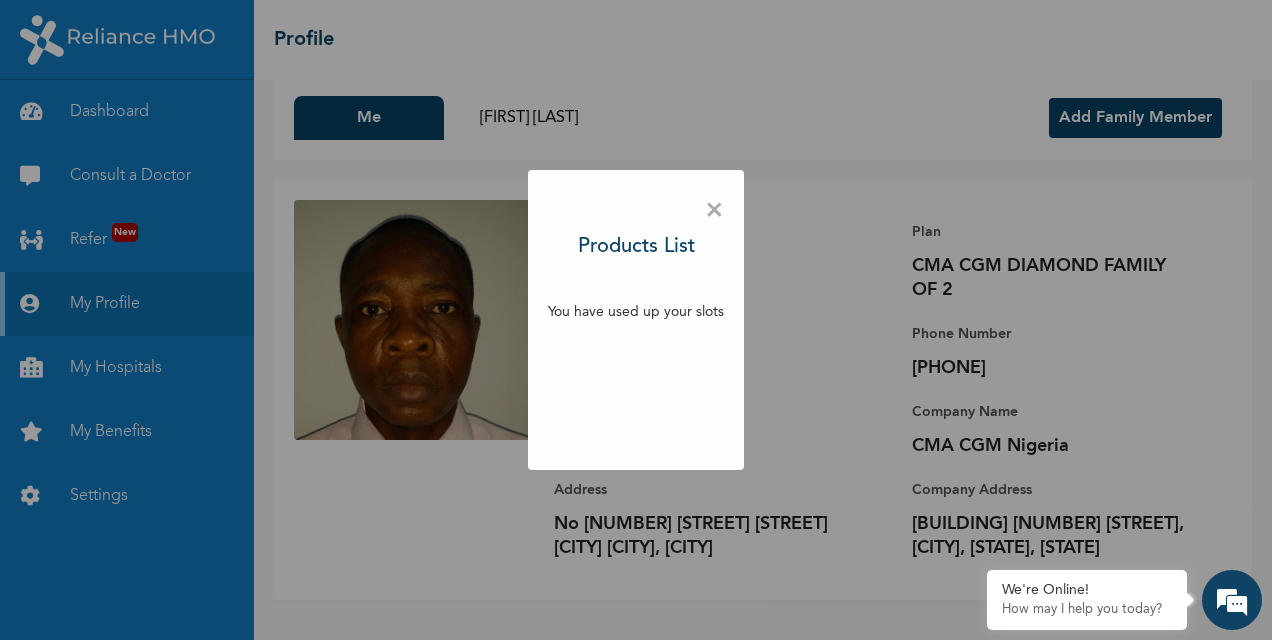 scroll, scrollTop: 0, scrollLeft: 0, axis: both 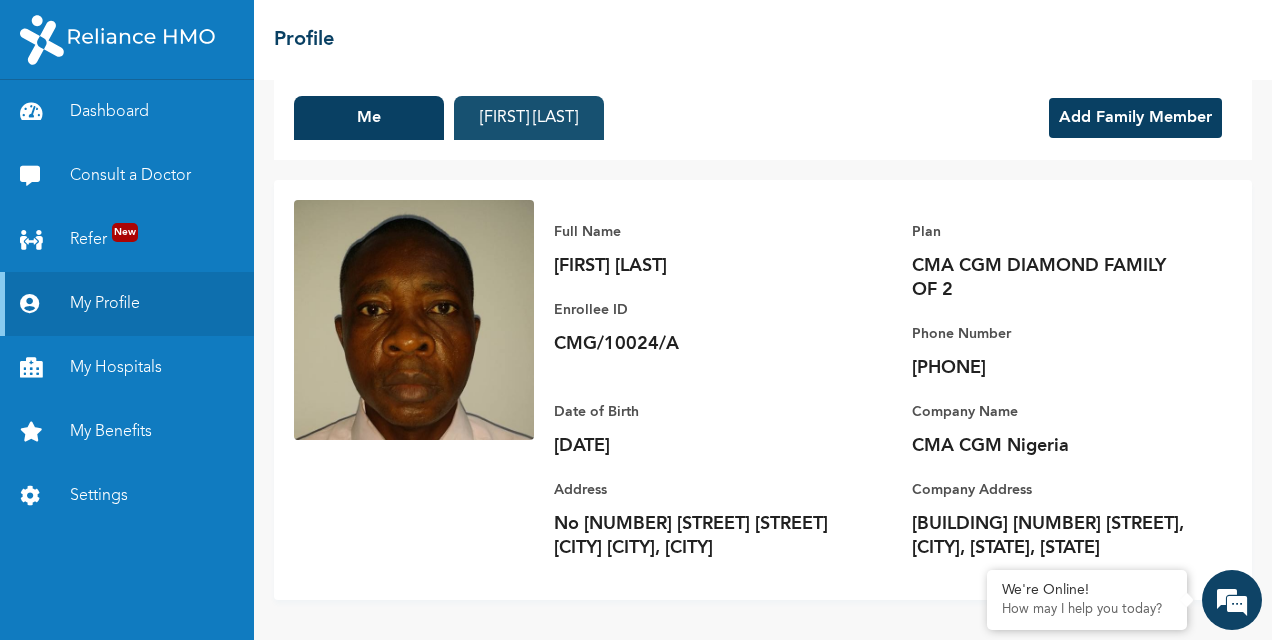 click on "[FIRST] [LAST]" at bounding box center (529, 118) 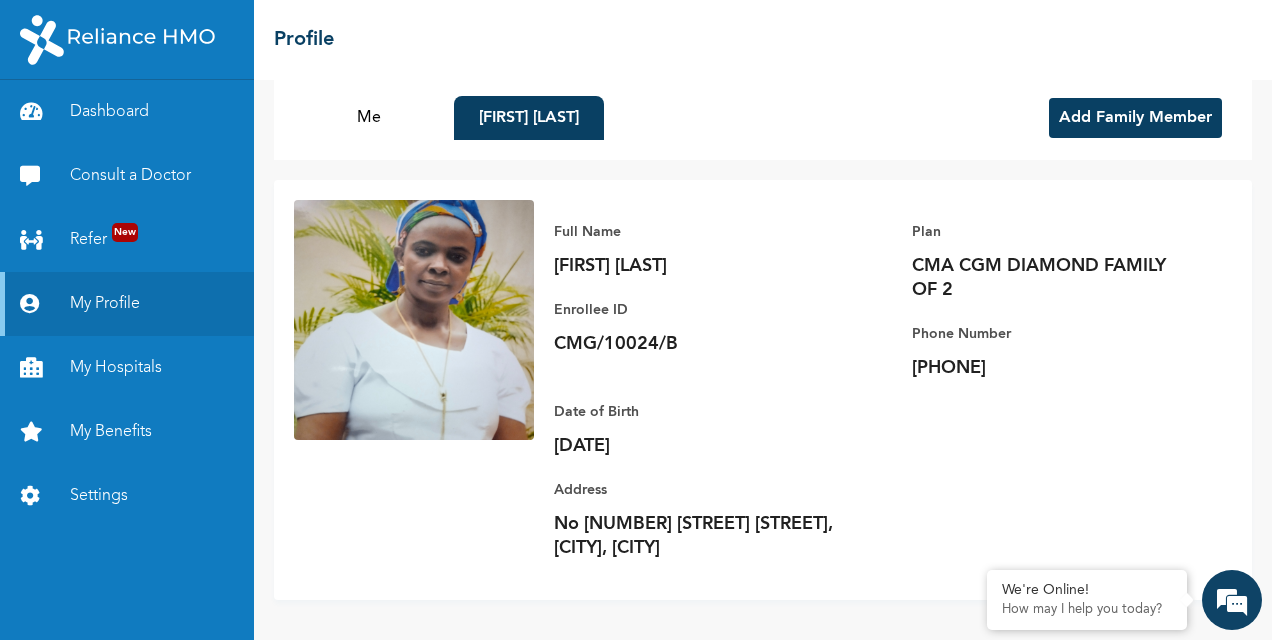 scroll, scrollTop: 0, scrollLeft: 0, axis: both 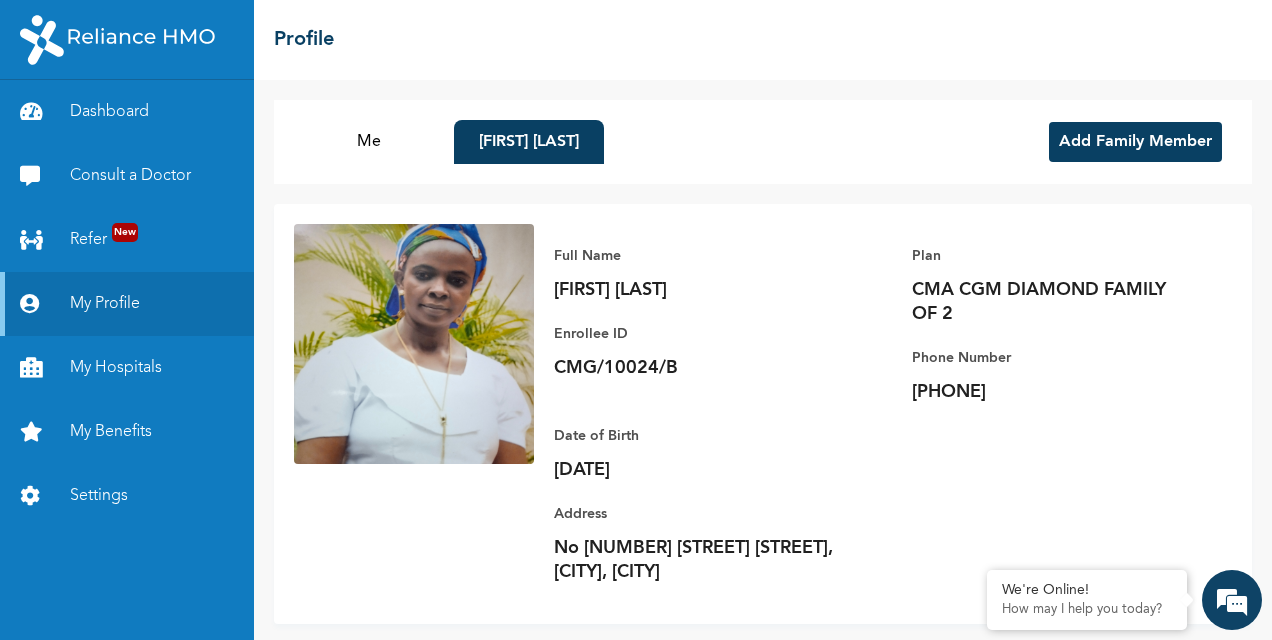 click on "Add Family Member" at bounding box center (1135, 142) 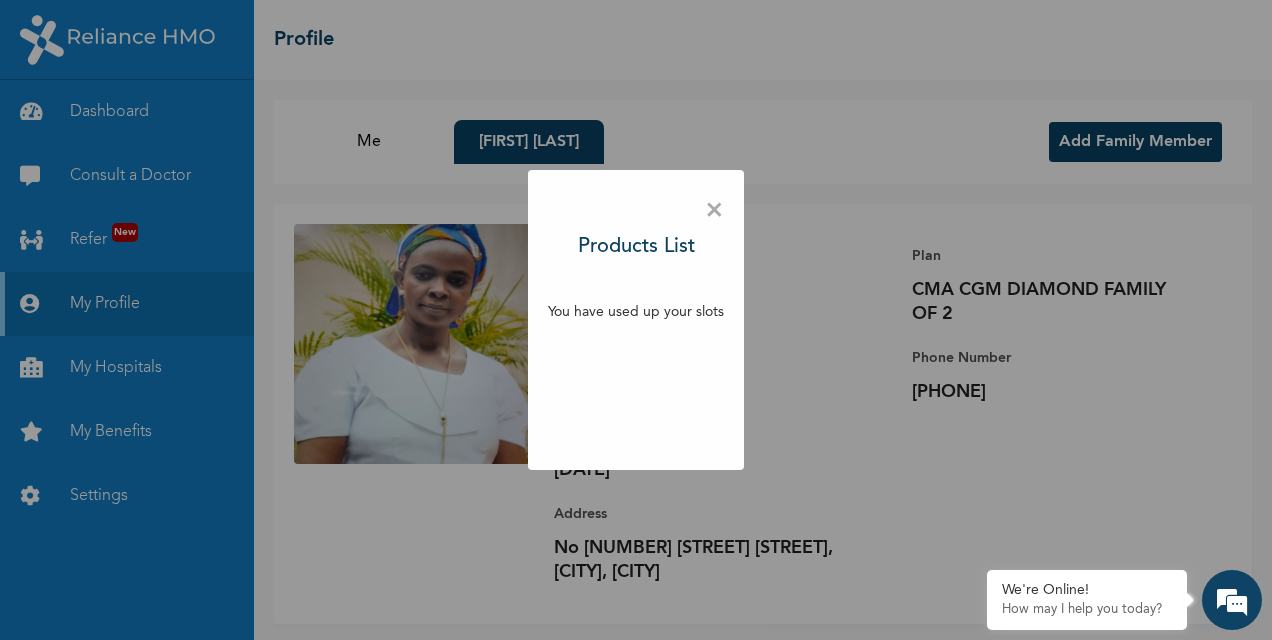 click on "× Products List You have used up your slots" at bounding box center [636, 320] 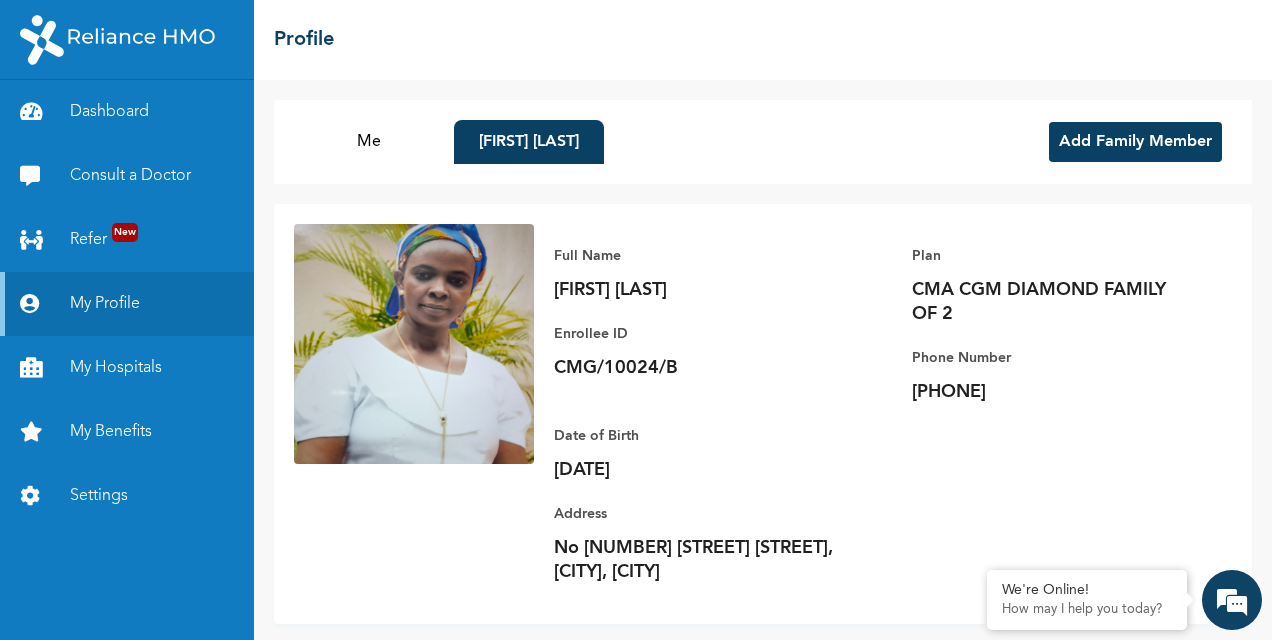 click on "Me [FIRST] [LAST] Add Family Member Full Name [FIRST] [LAST] Enrollee ID CMG/10024/B Plan CMA CGM DIAMOND FAMILY OF 2 Phone Number [PHONE] Date of Birth [DATE] Address No [NUMBER] [STREET] [STREET], [CITY], [CITY]" at bounding box center [763, 360] 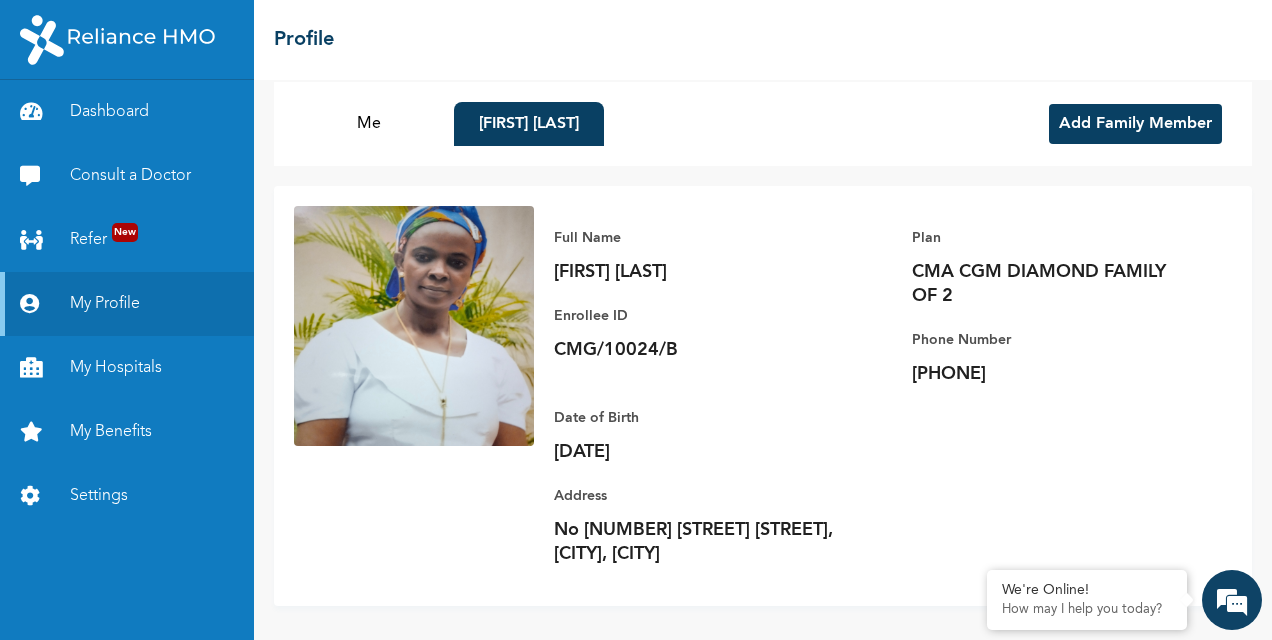 scroll, scrollTop: 24, scrollLeft: 0, axis: vertical 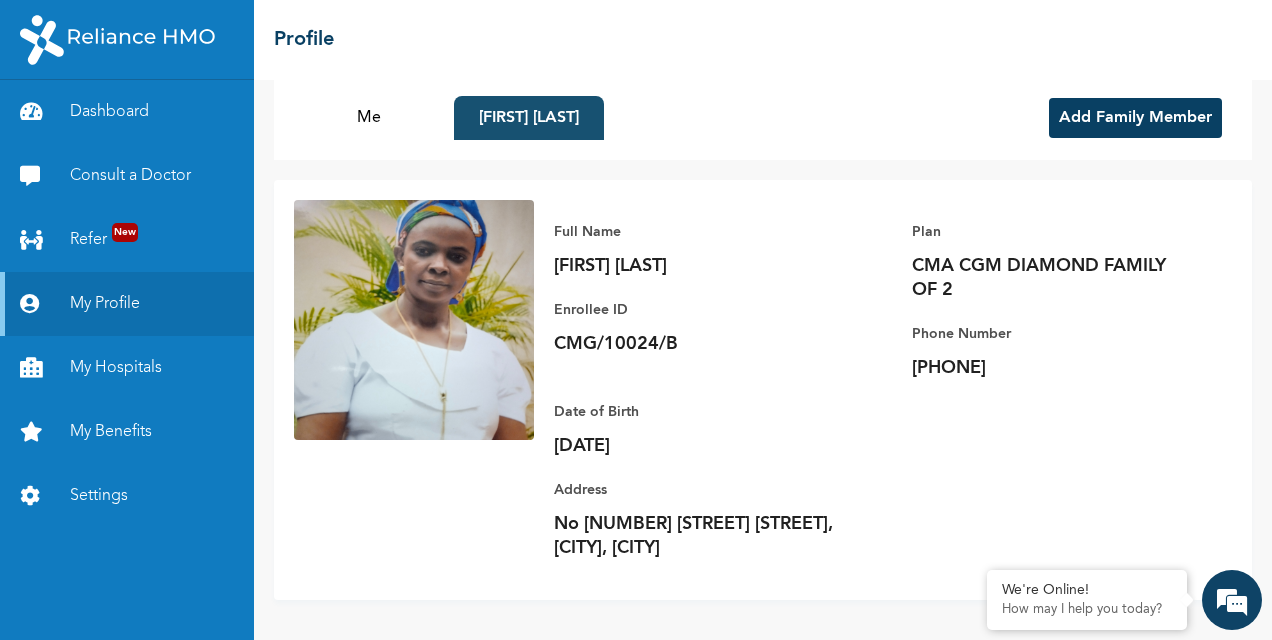 click on "[FIRST] [LAST]" at bounding box center [529, 118] 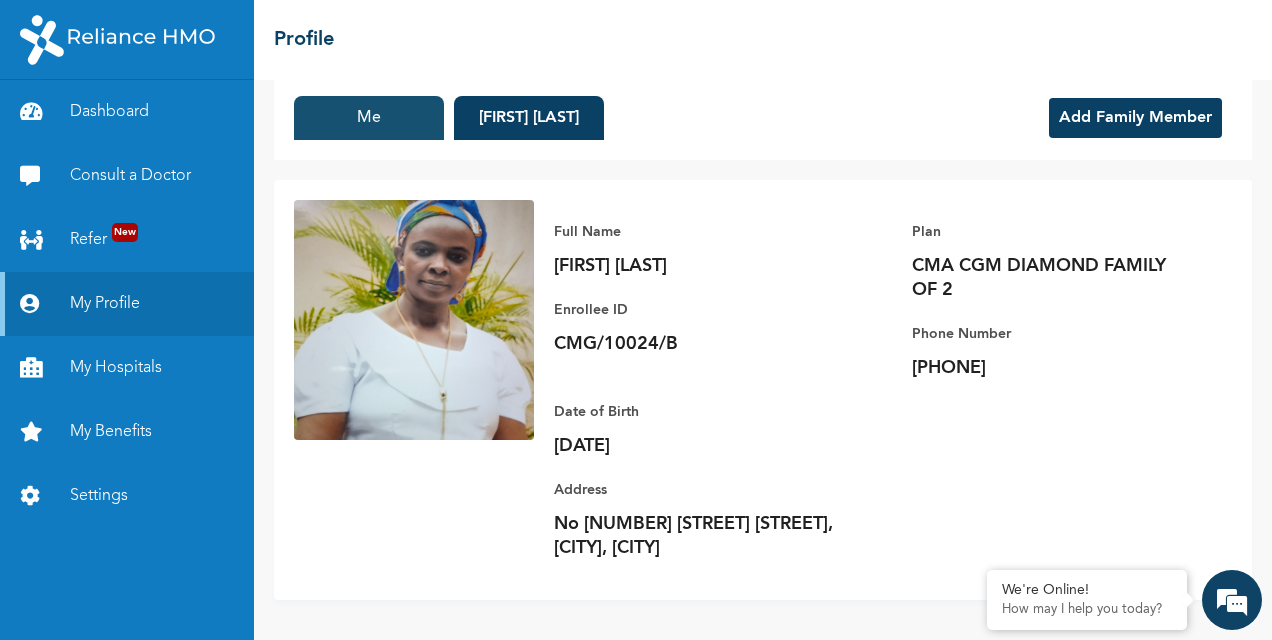 click on "Me" at bounding box center (369, 118) 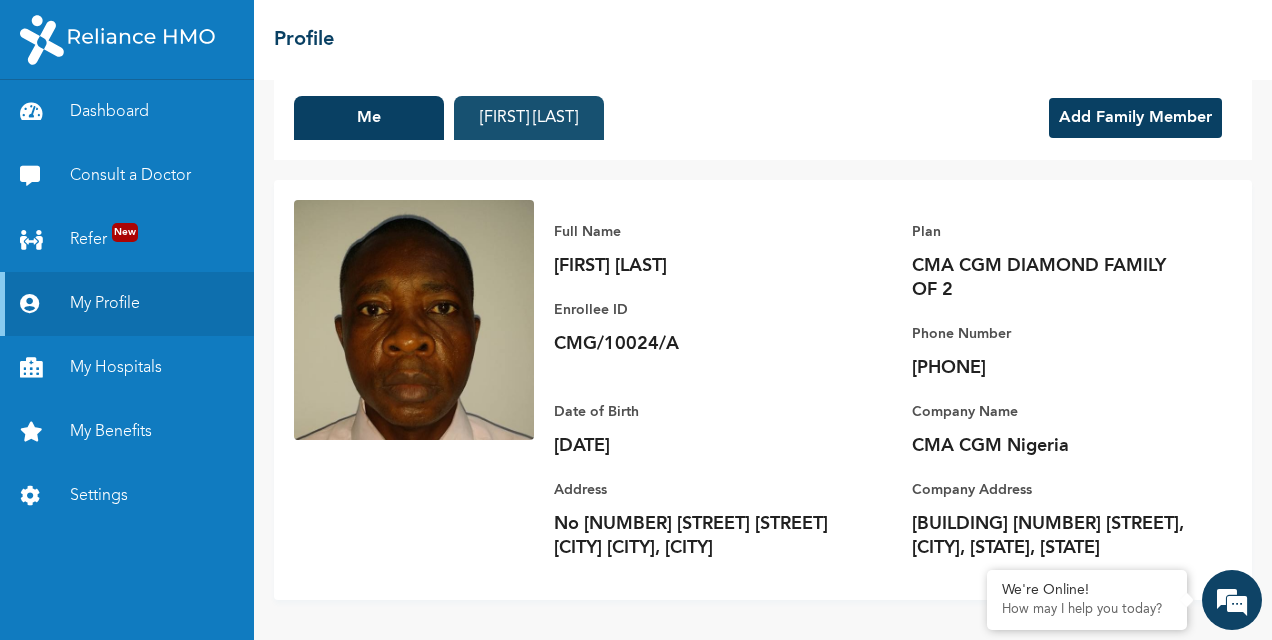 click on "[FIRST] [LAST]" at bounding box center (529, 118) 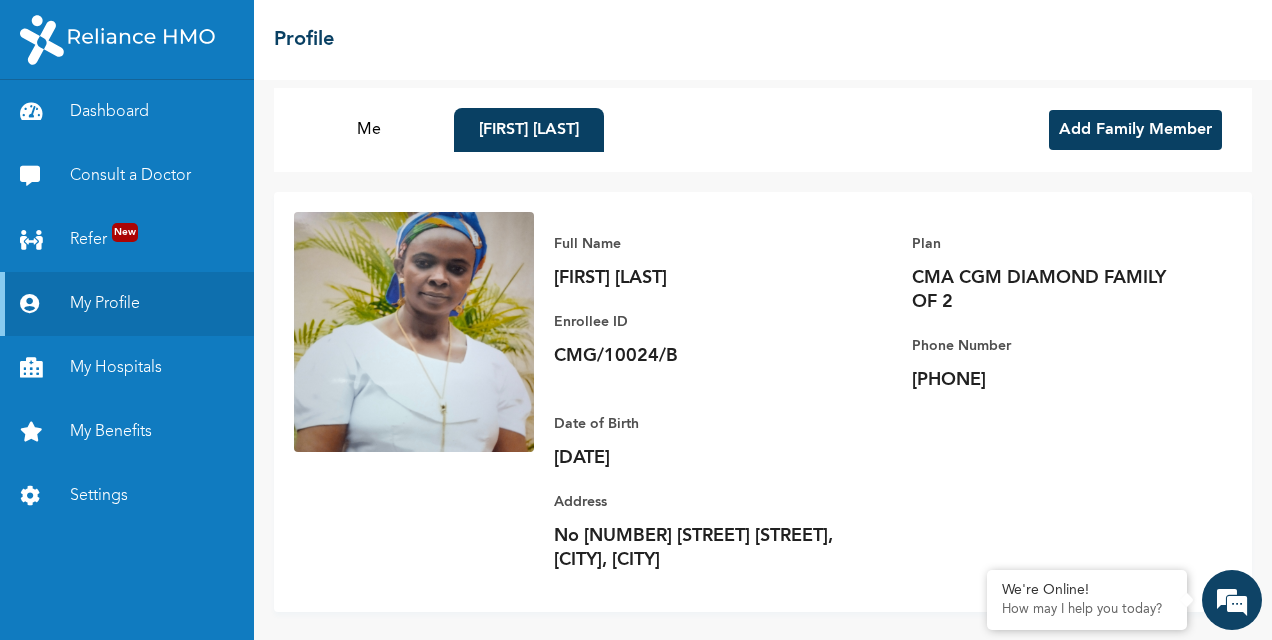 scroll, scrollTop: 0, scrollLeft: 0, axis: both 